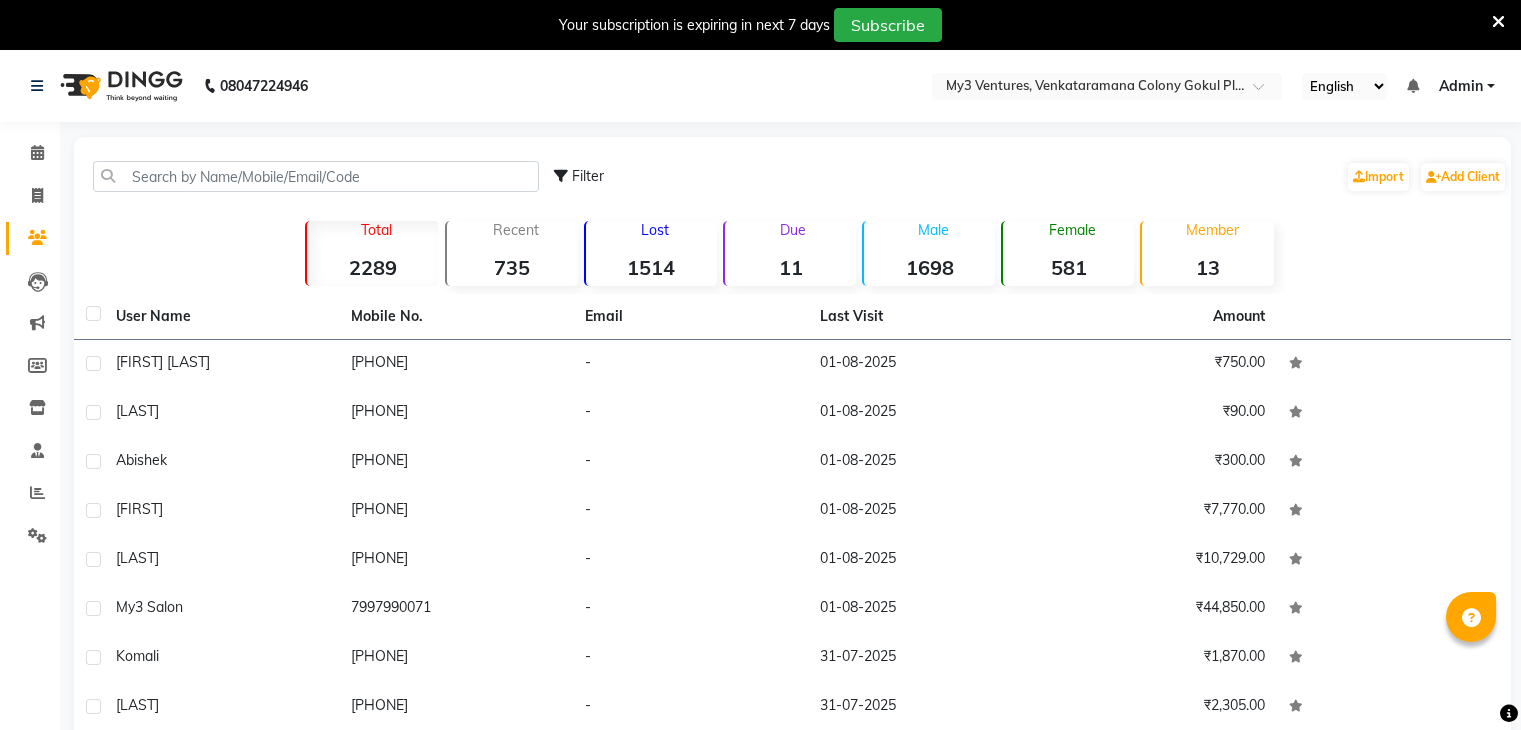 scroll, scrollTop: 50, scrollLeft: 0, axis: vertical 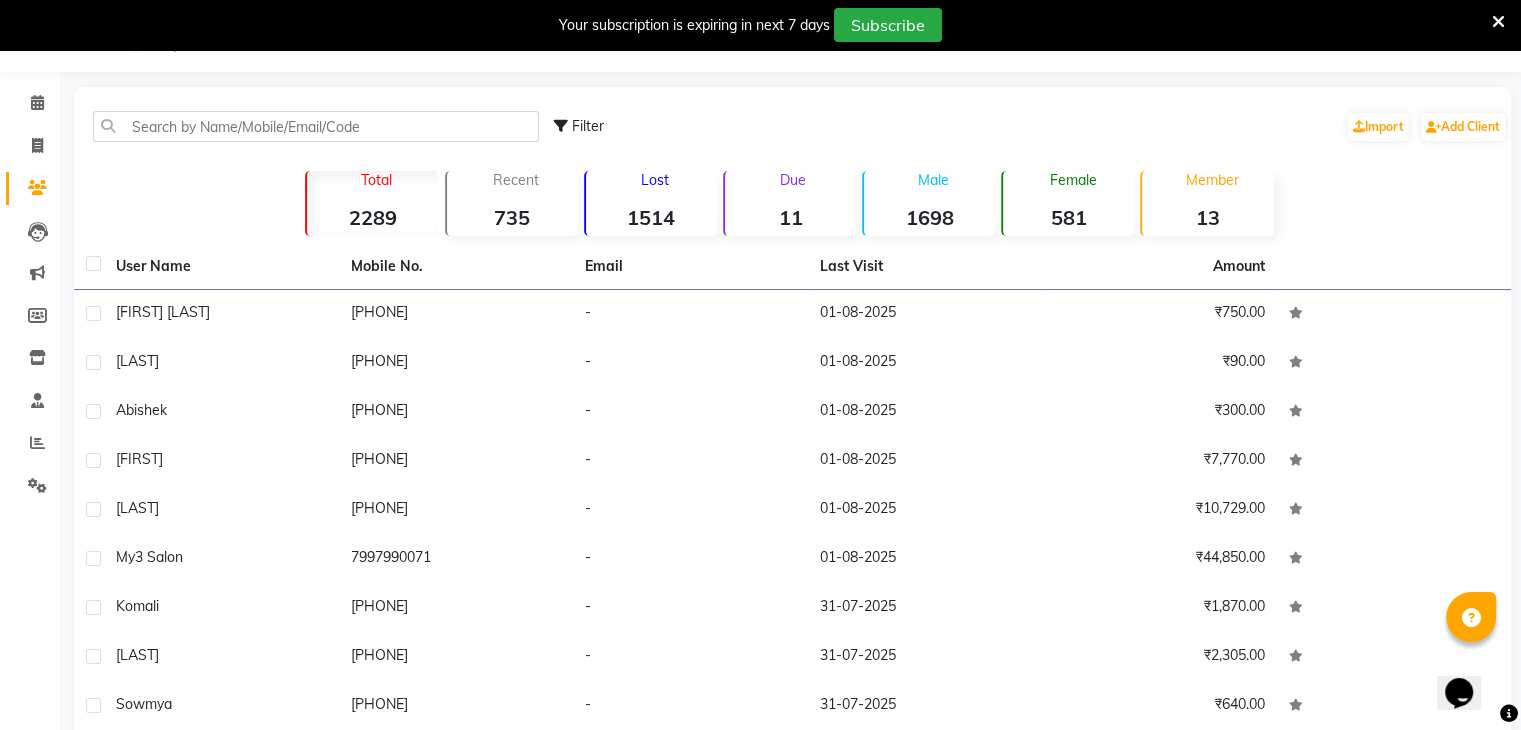 click on "Filter Import Add Client Total 2289 Recent 735 Lost 1514 Due 11 Male 1698 Female 581 Member 13 User Name Mobile No. Email Last Visit Amount [FIRST] [LAST] [PHONE] - 01-08-2025 ₹750.00 [FIRST] [PHONE] - 01-08-2025 ₹90.00 [FIRST] [PHONE] - 01-08-2025 ₹300.00 [FIRST] [PHONE] - 01-08-2025 ₹7,770.00 [LAST] [PHONE] - 01-08-2025 ₹10,729.00 my3 salon [PHONE] - 01-08-2025 ₹44,850.00 [LAST] [PHONE] - 31-07-2025 ₹1,870.00 [LAST] [PHONE] - 31-07-2025 ₹2,305.00 [LAST] [PHONE] - 31-07-2025 ₹640.00 [LAST] [PHONE] - 31-07-2025 ₹200.00 Previous Next 10 50 100" 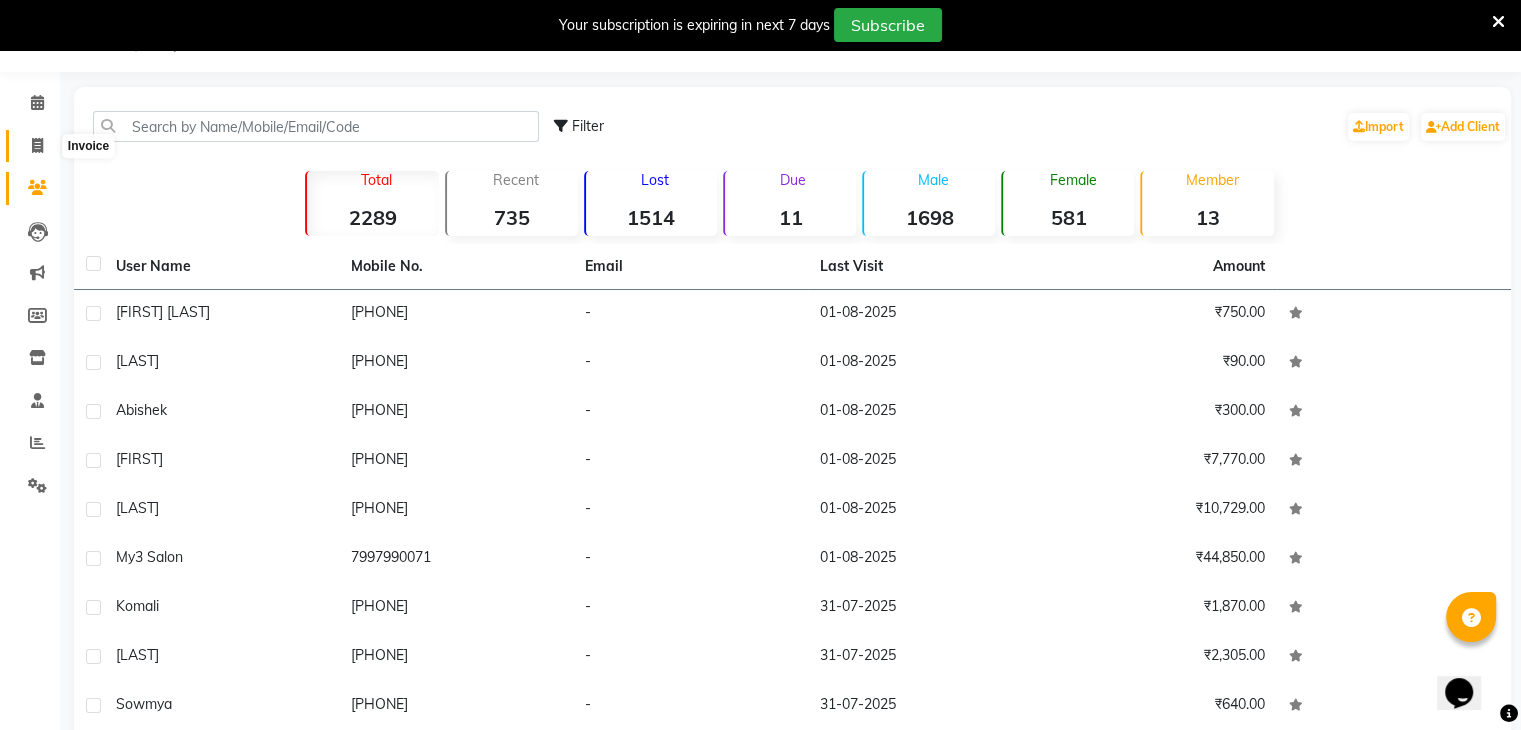 click 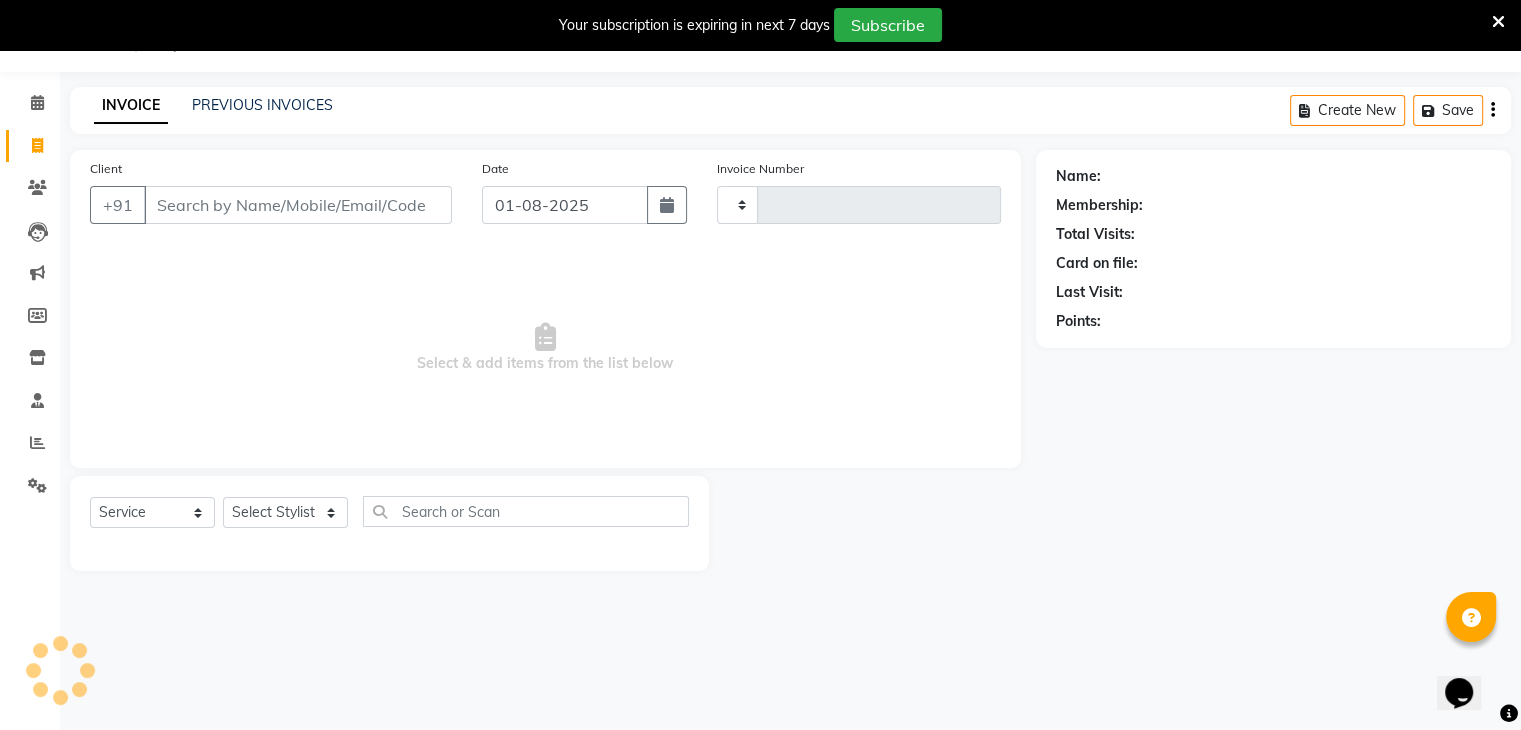 type on "1747" 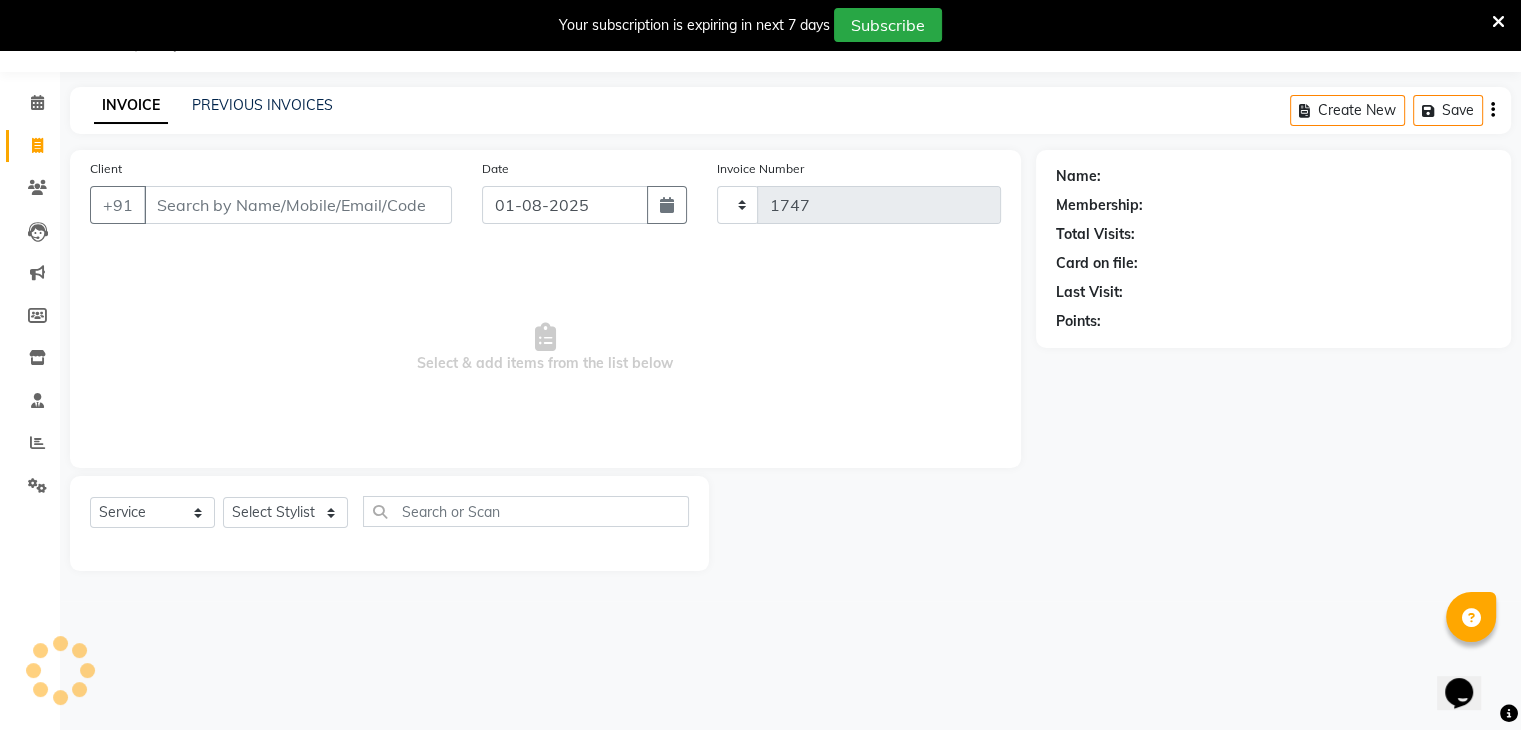 select on "6707" 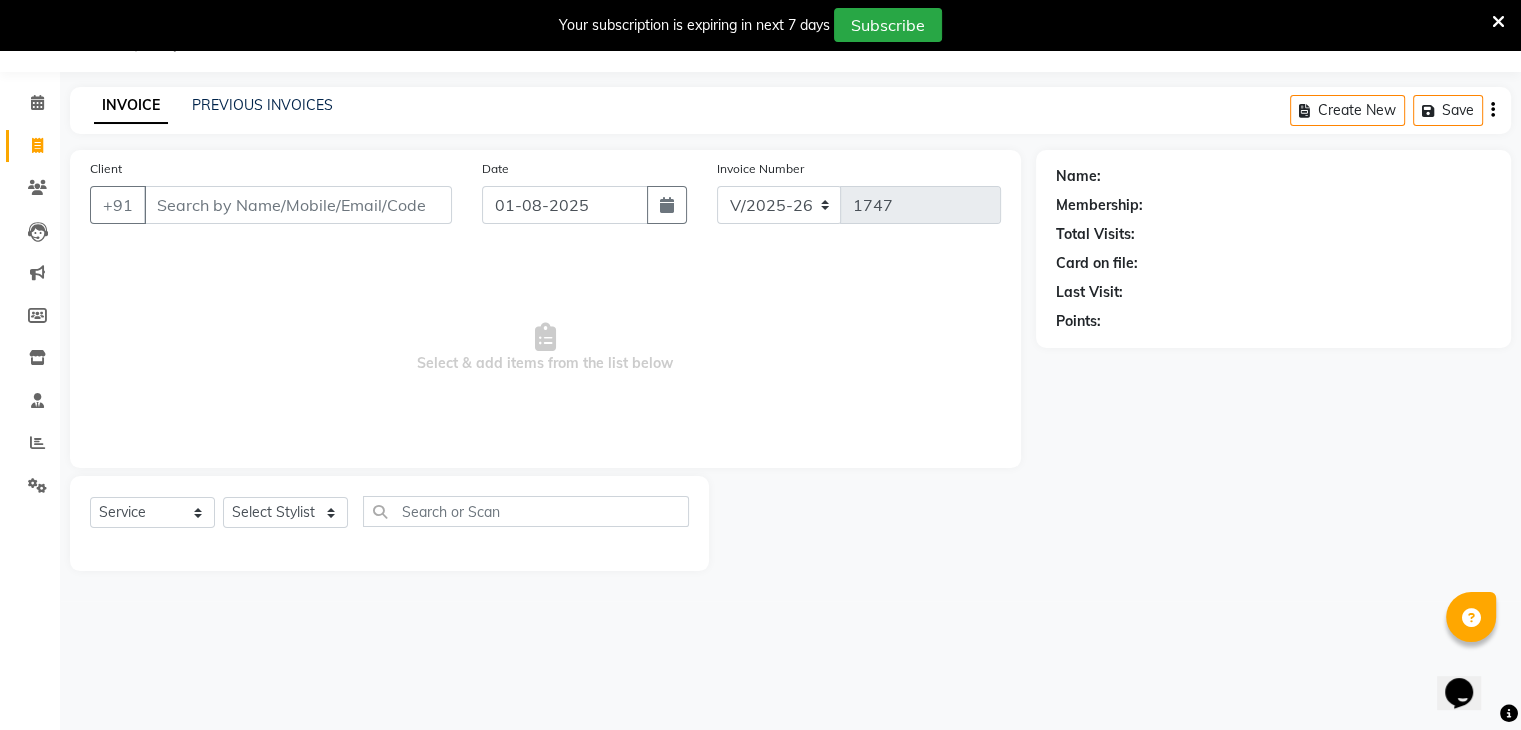 click on "Client" at bounding box center (298, 205) 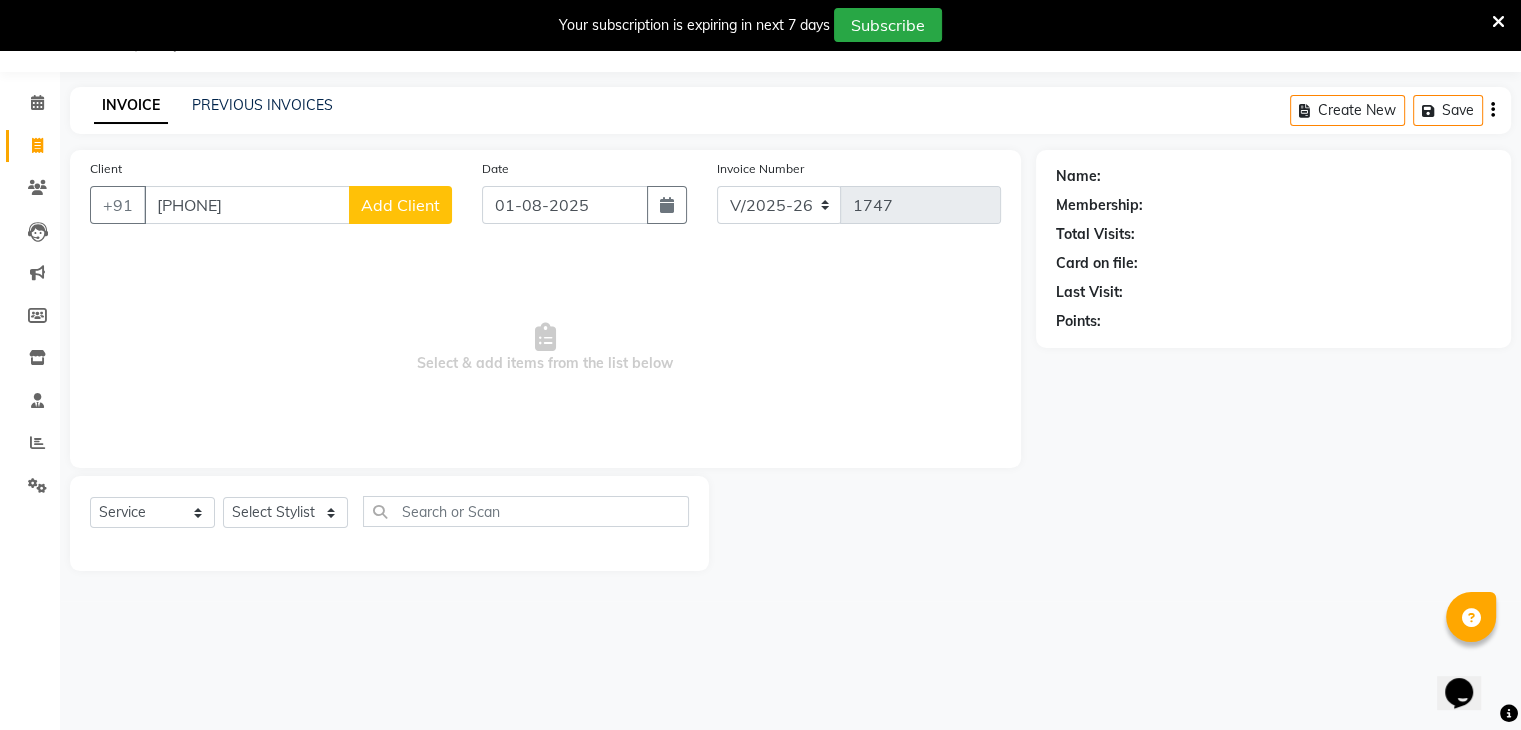 type on "[PHONE]" 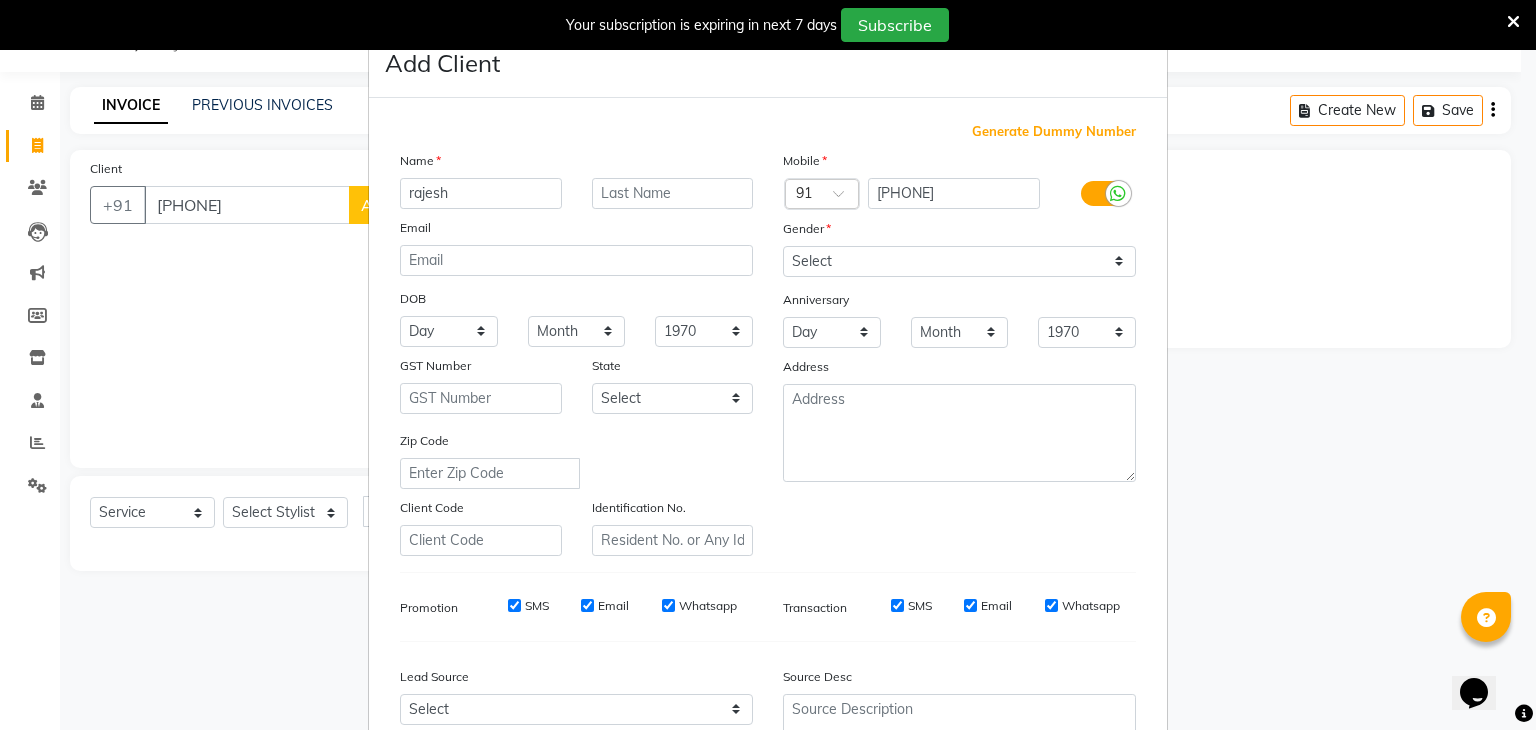 type on "rajesh" 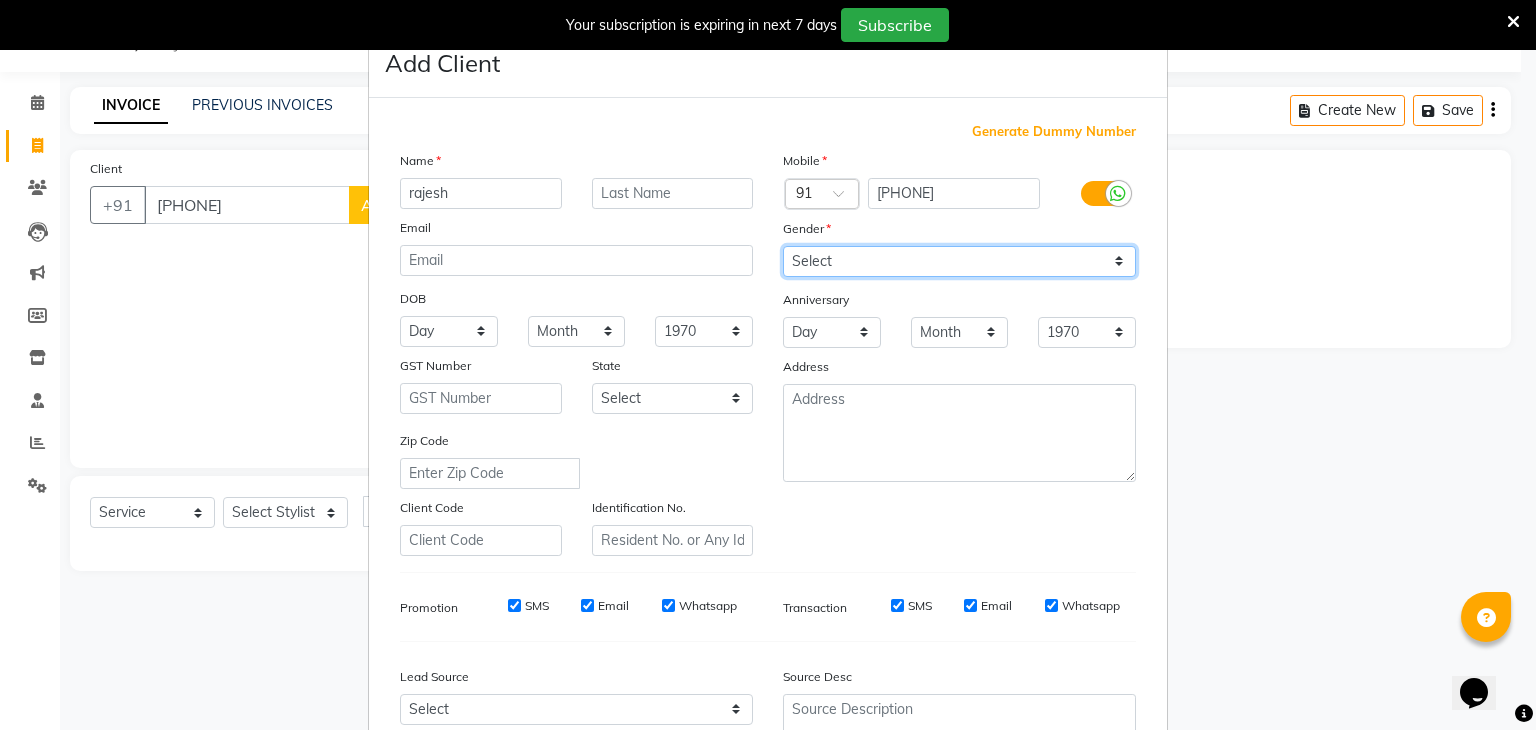 click on "Select Male Female Other Prefer Not To Say" at bounding box center [959, 261] 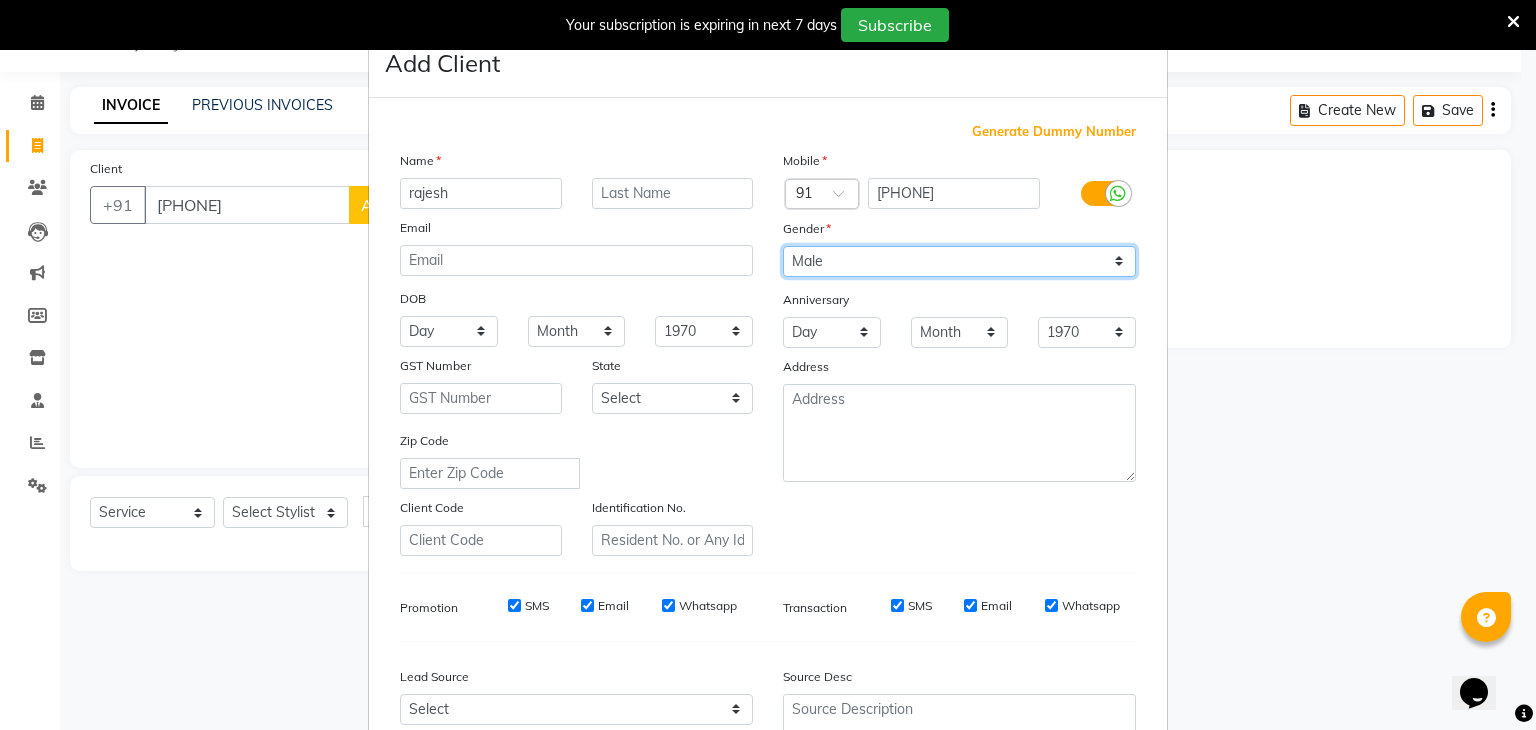 click on "Select Male Female Other Prefer Not To Say" at bounding box center (959, 261) 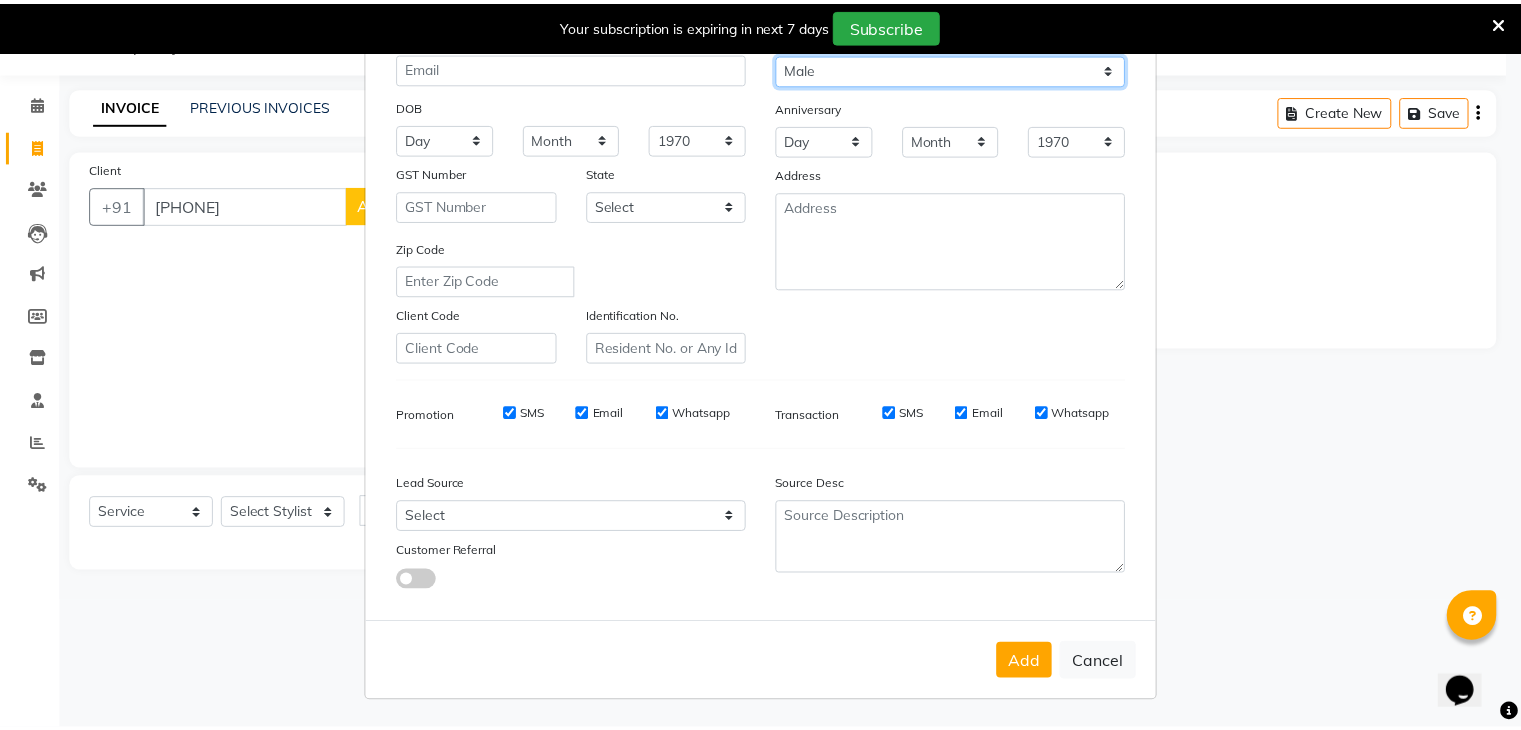 scroll, scrollTop: 203, scrollLeft: 0, axis: vertical 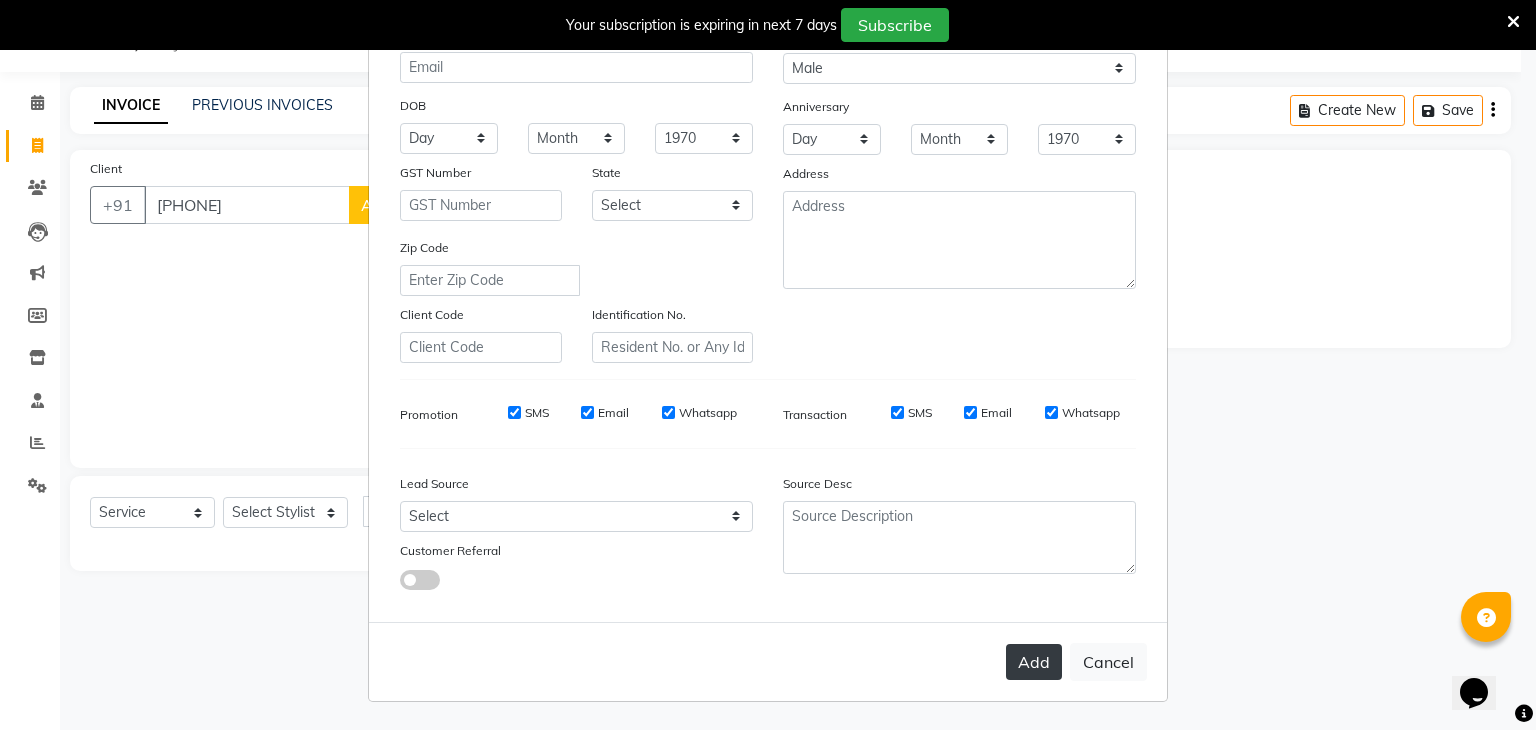 click on "Add" at bounding box center (1034, 662) 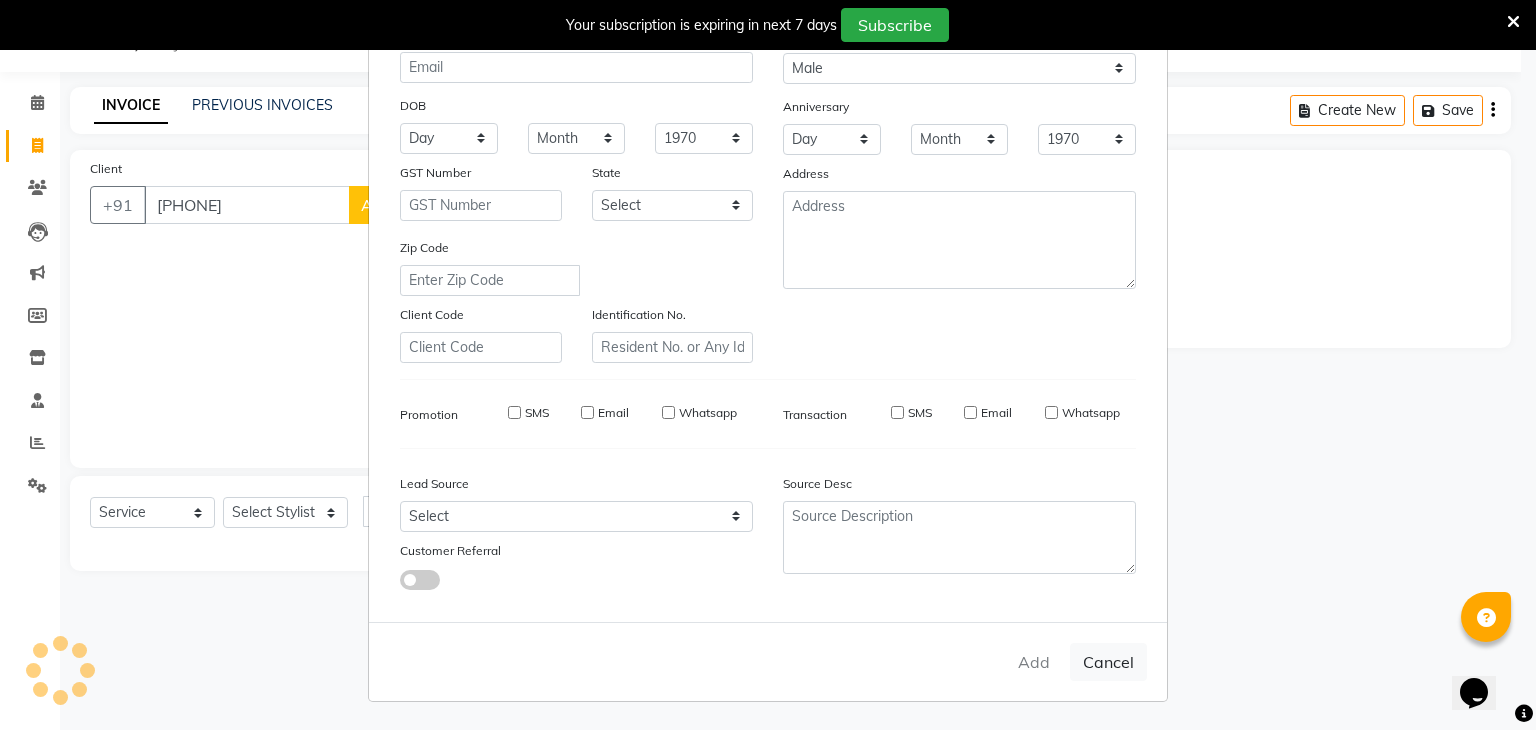 type 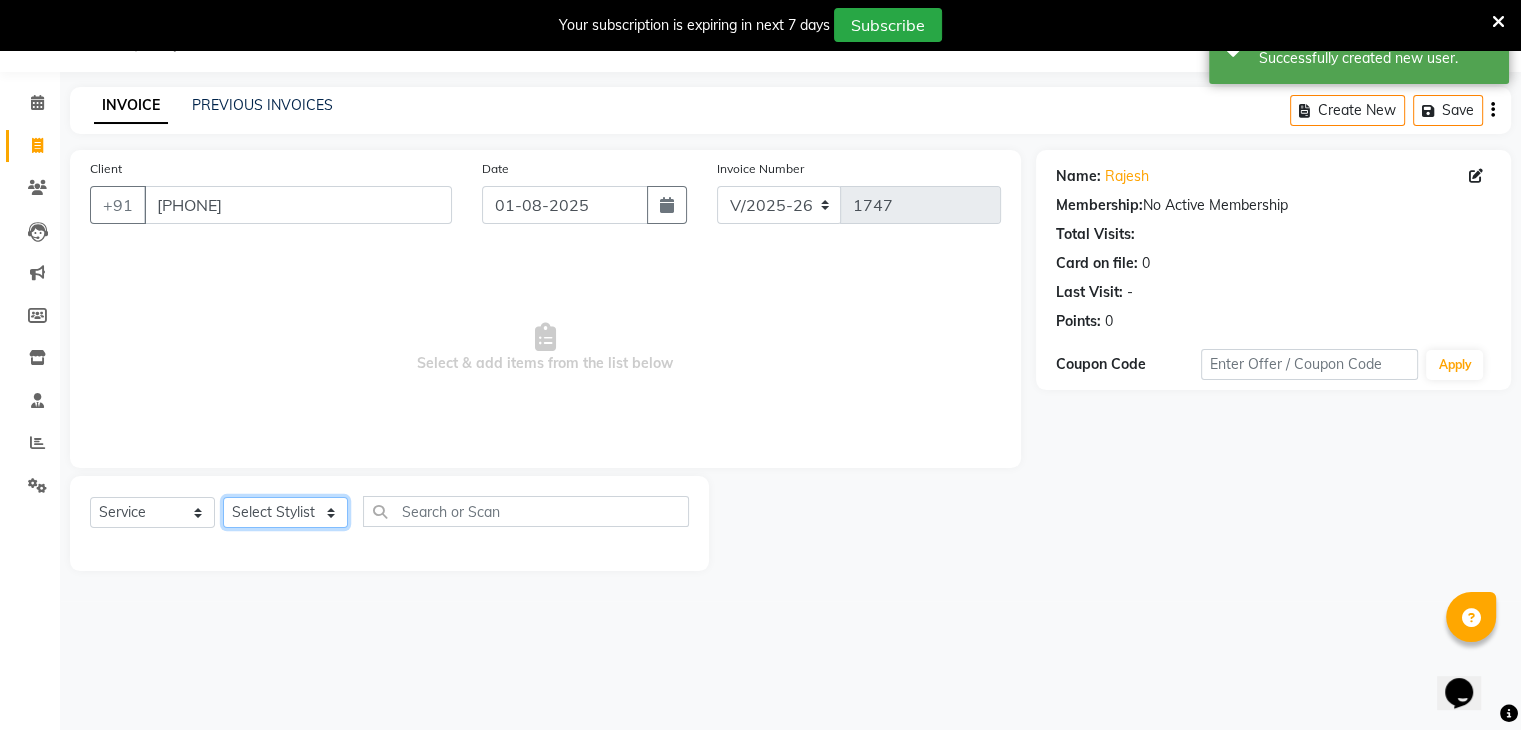 click on "Select Stylist [FIRST] [LAST] [FIRST] [LAST] [FIRST] [LAST] [FIRST] [LAST] [LAST] [LAST] [LAST]" 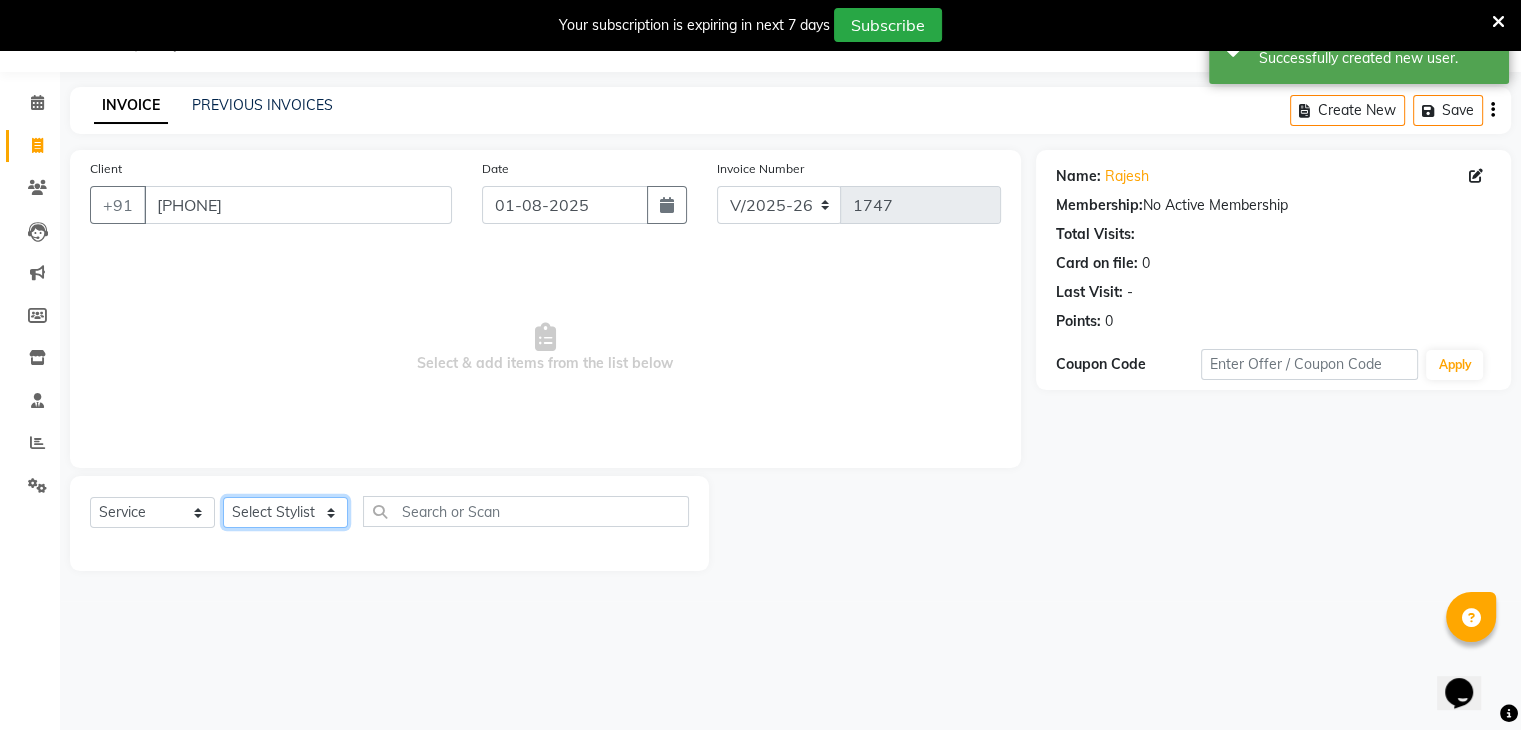 select on "86839" 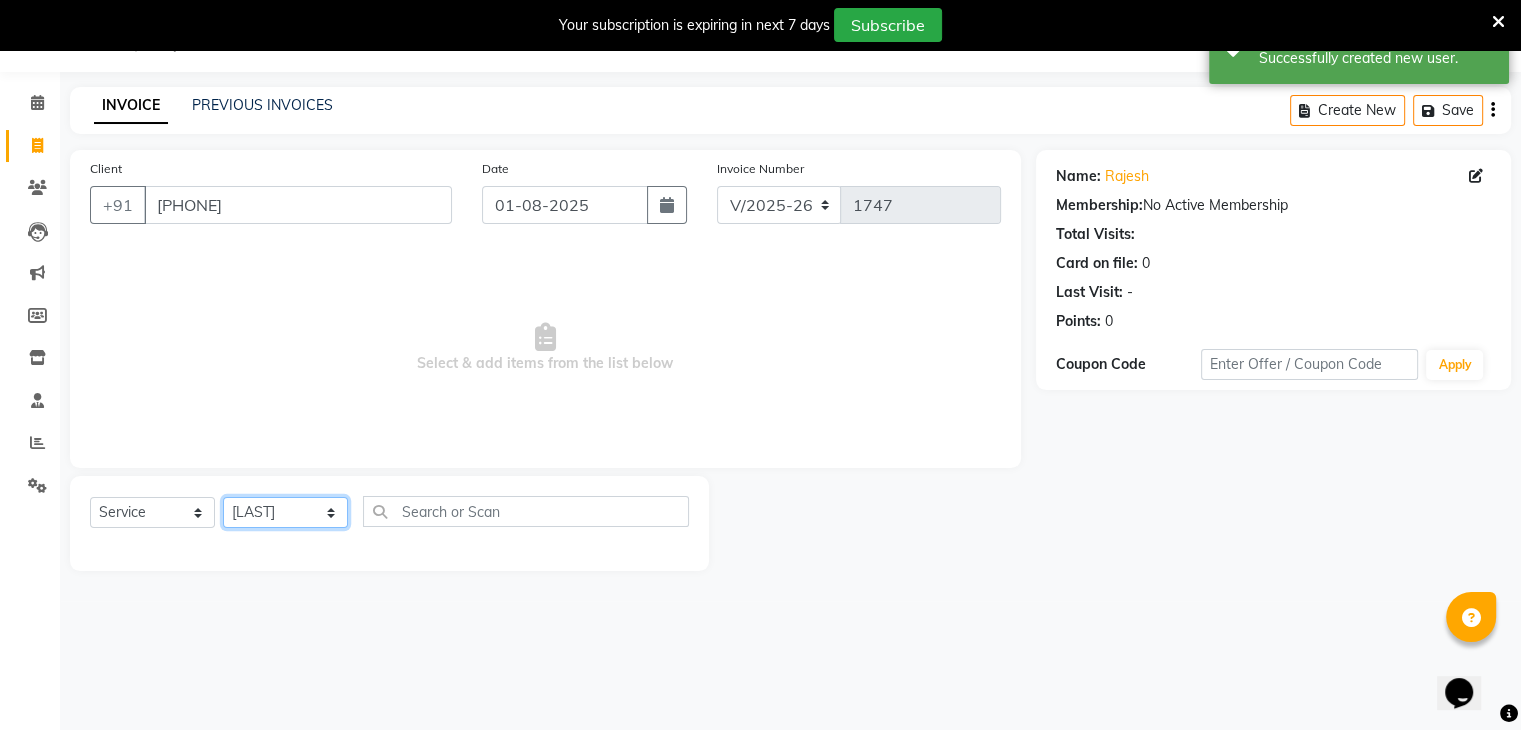 click on "Select Stylist [FIRST] [LAST] [FIRST] [LAST] [FIRST] [LAST] [FIRST] [LAST] [LAST] [LAST] [LAST]" 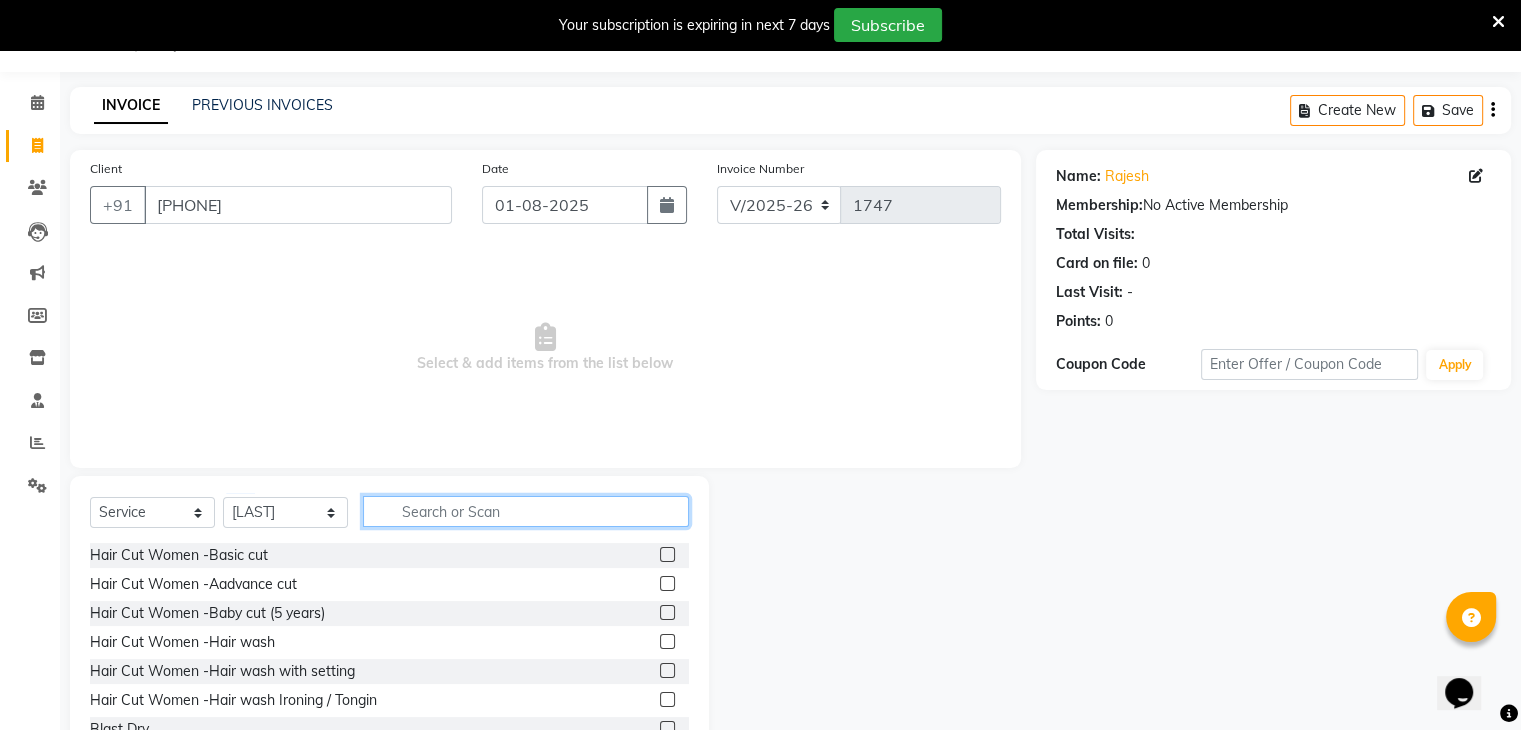 click 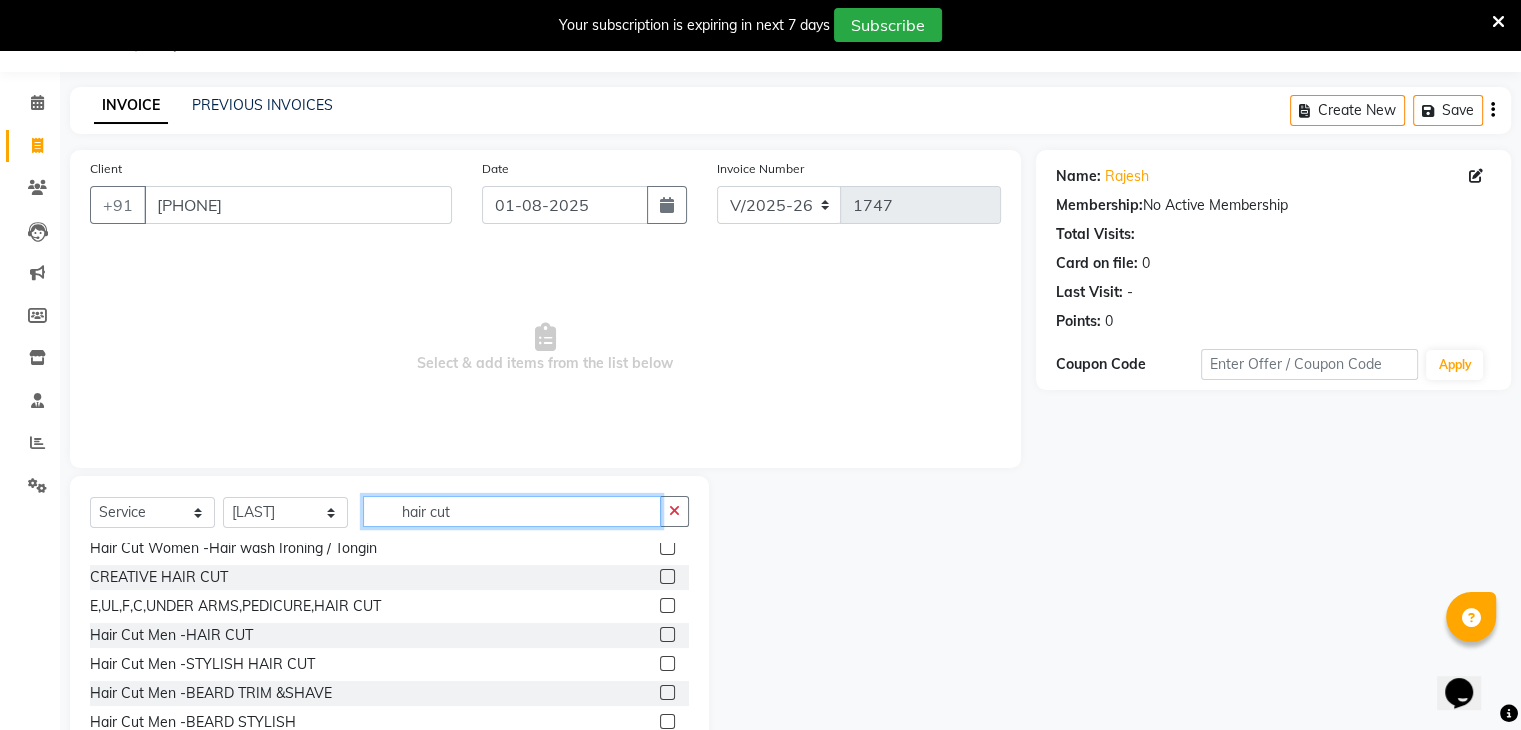 scroll, scrollTop: 235, scrollLeft: 0, axis: vertical 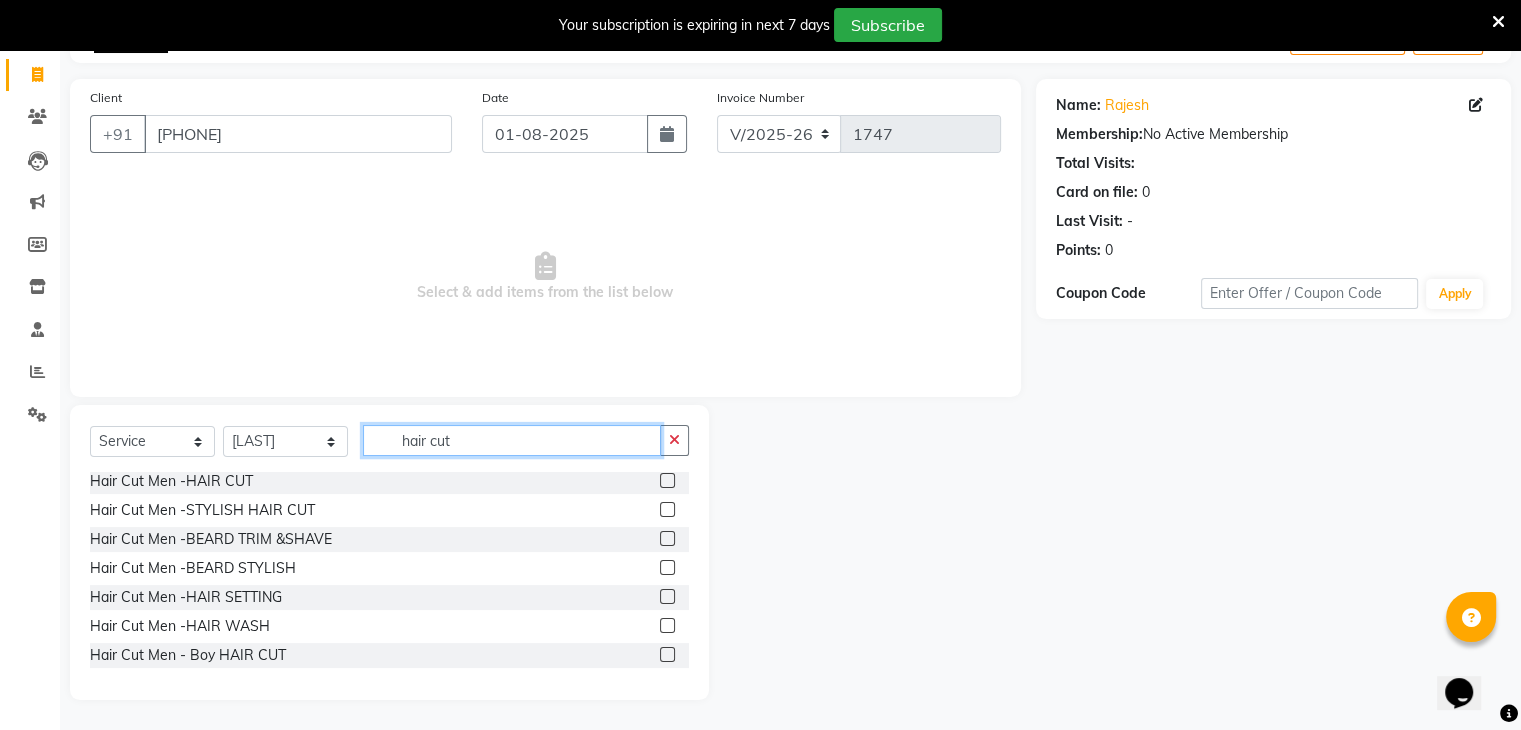type on "hair cut" 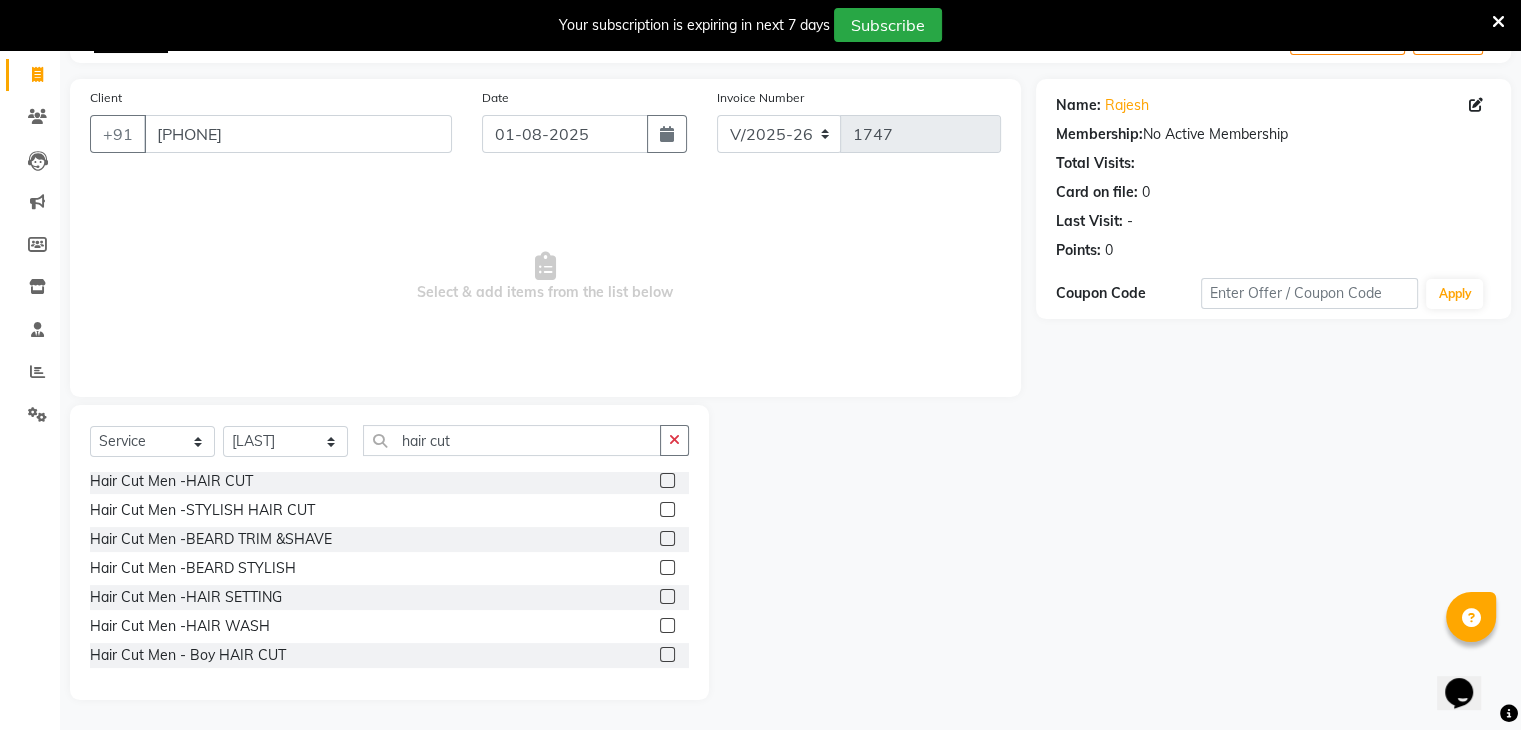 click 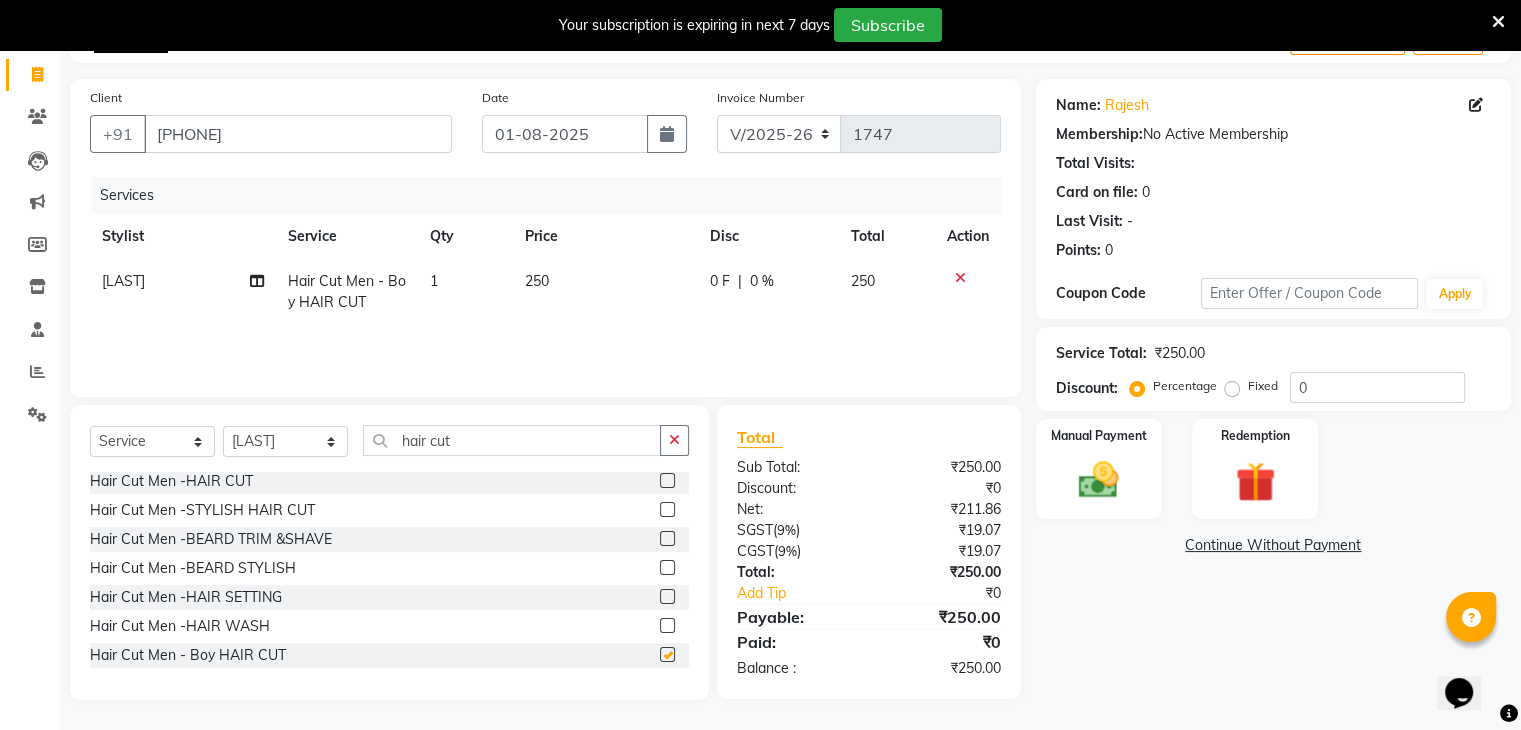 checkbox on "false" 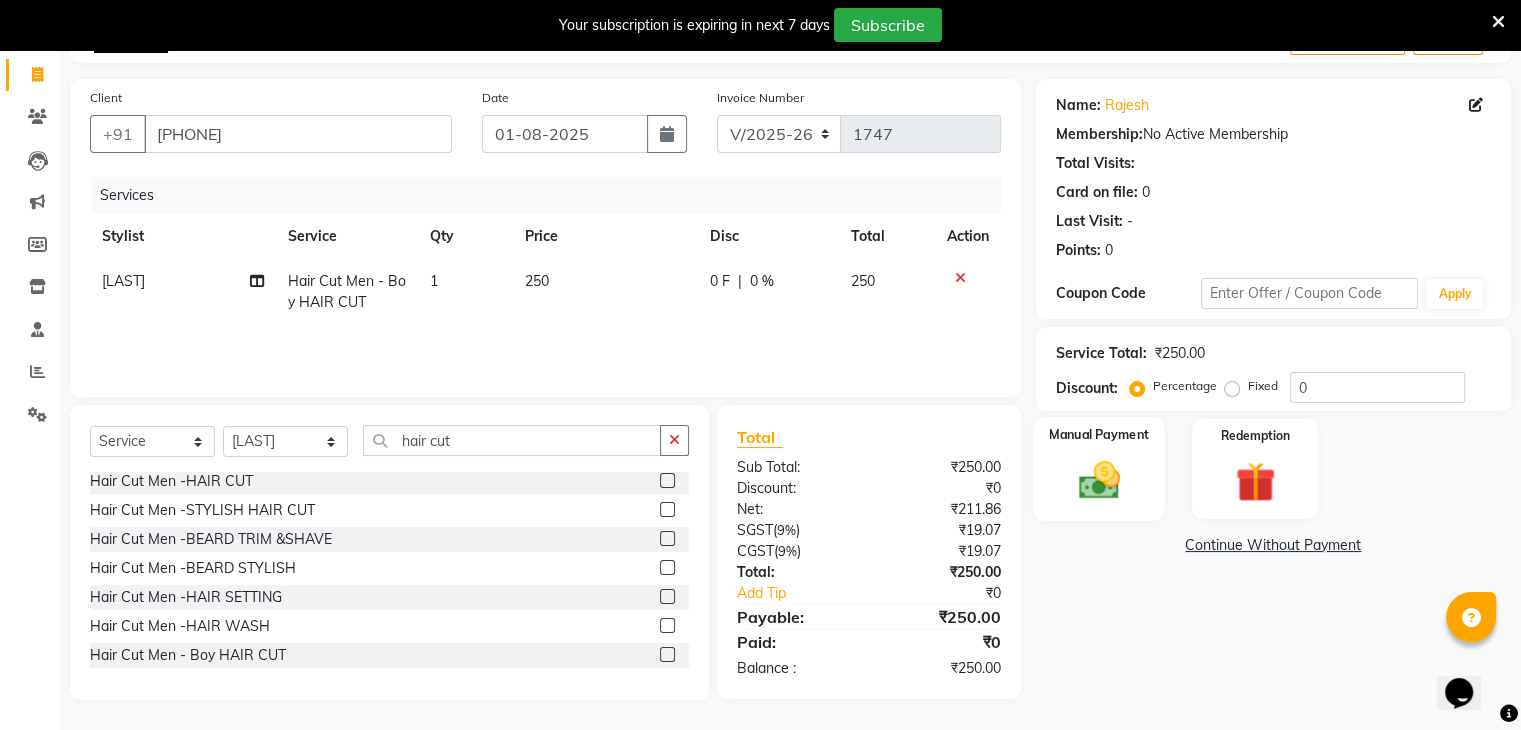 click 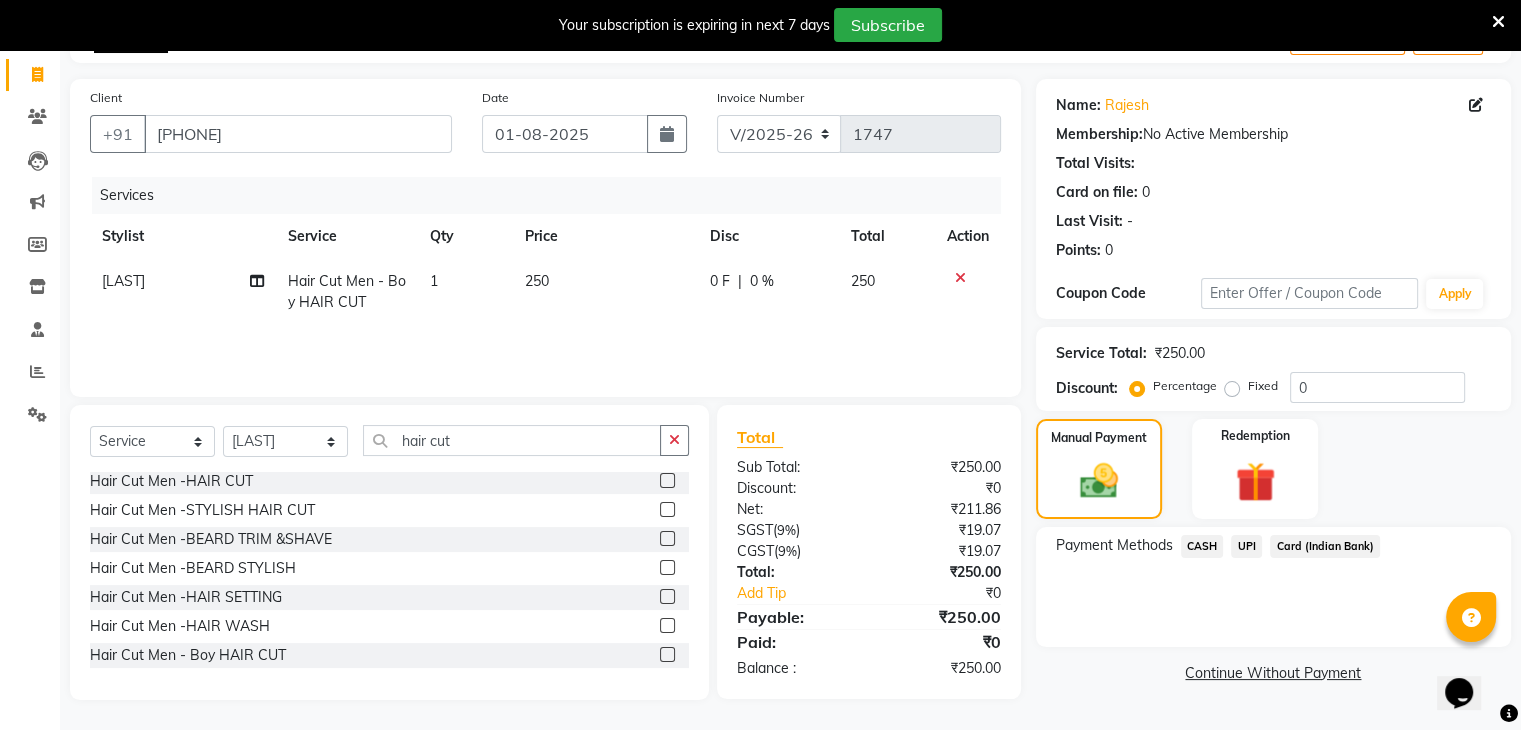 click on "CASH" 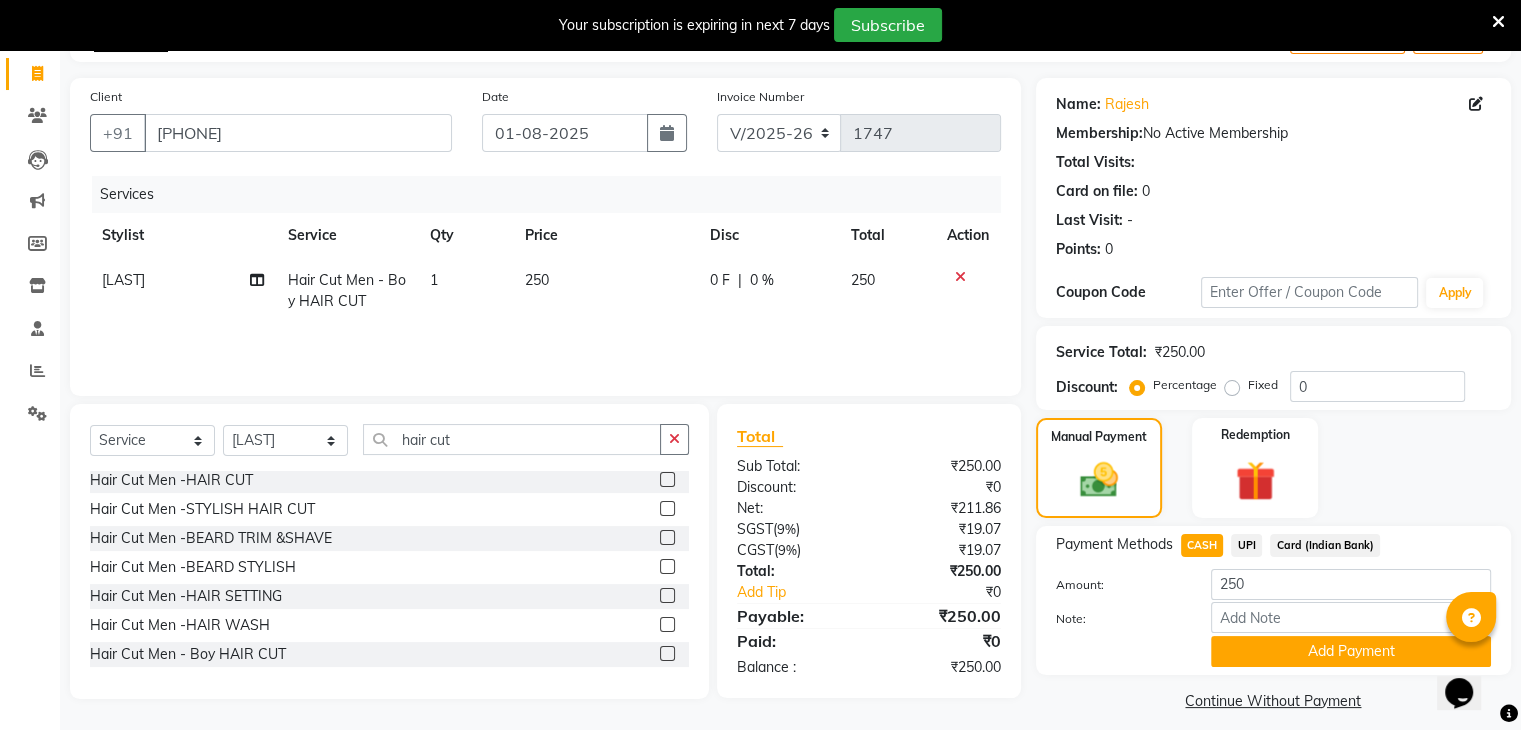 scroll, scrollTop: 140, scrollLeft: 0, axis: vertical 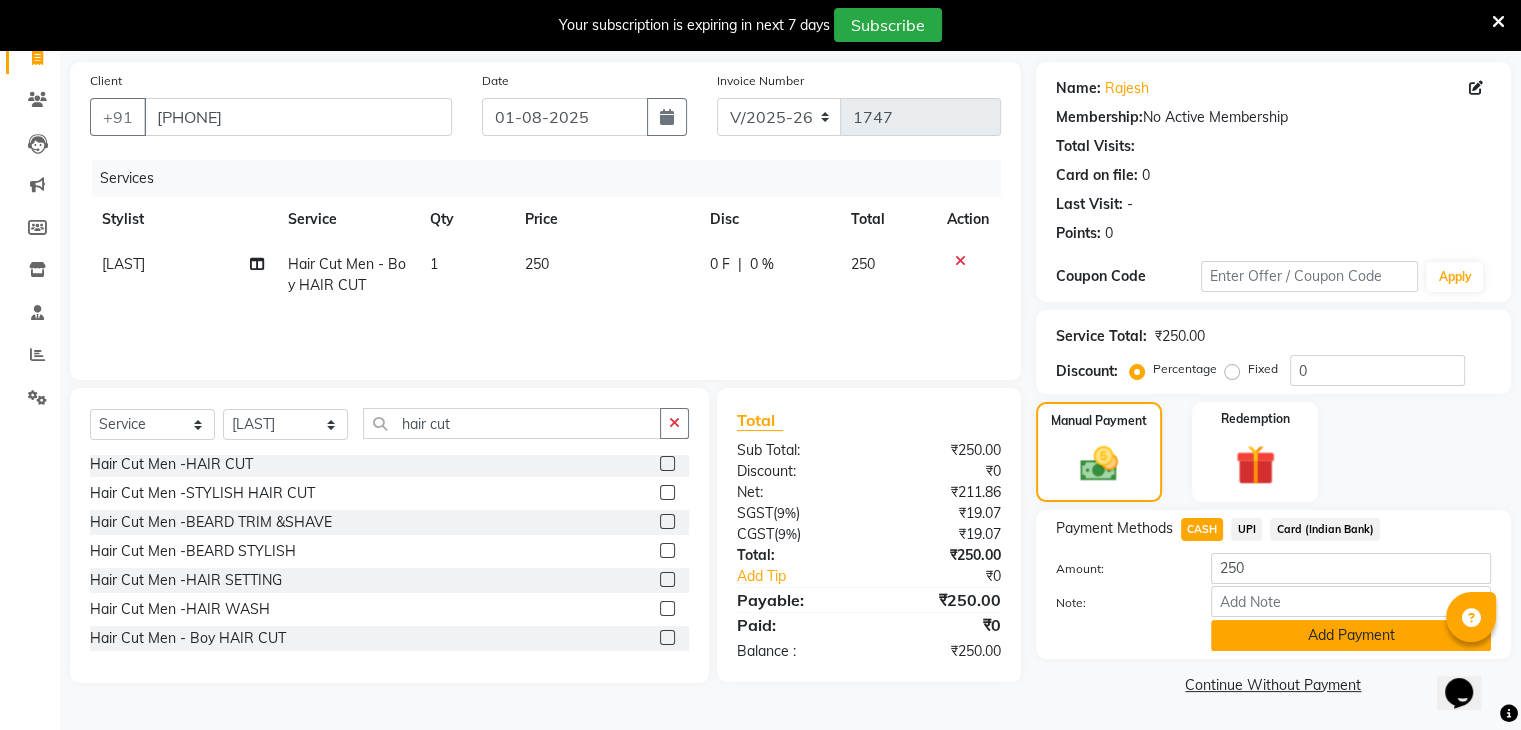 click on "Add Payment" 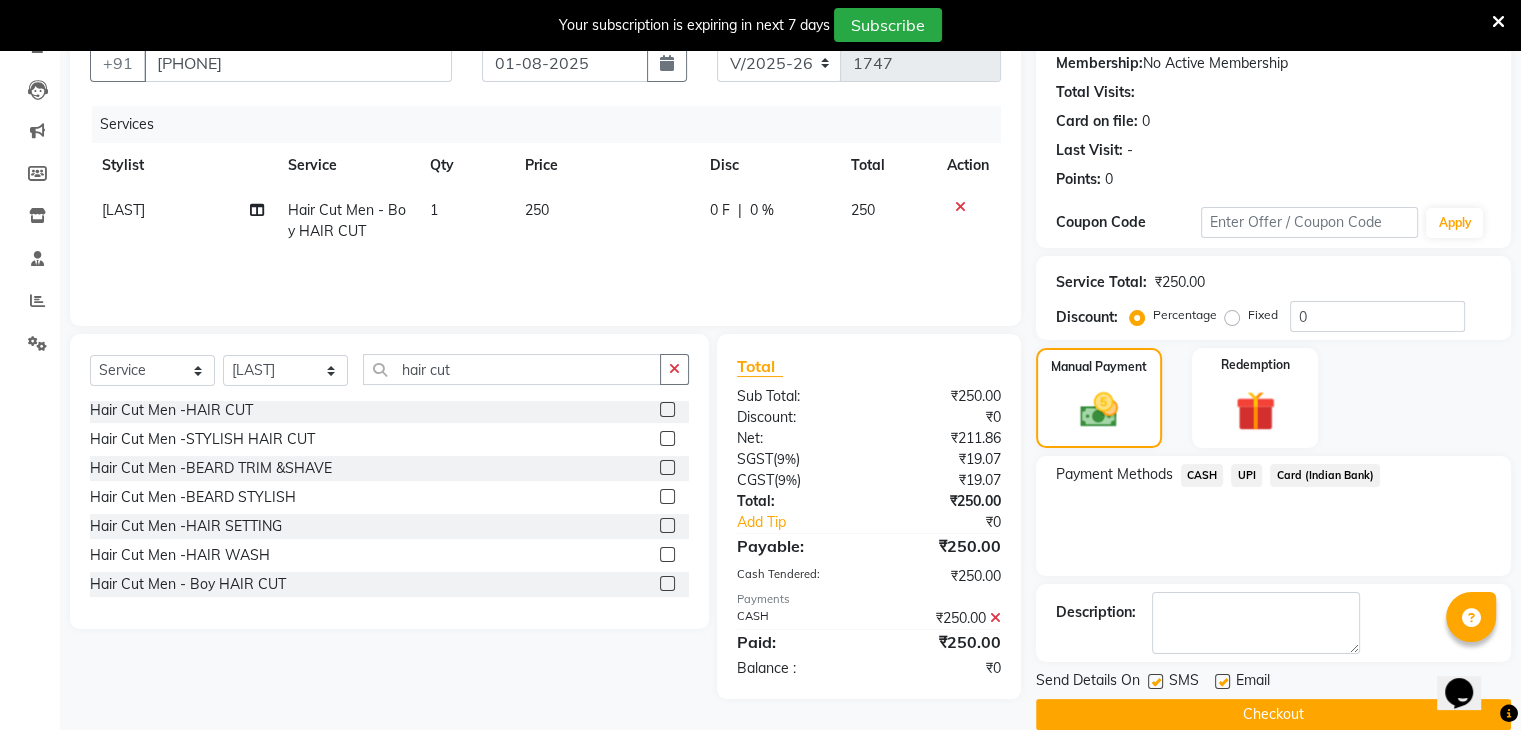 scroll, scrollTop: 220, scrollLeft: 0, axis: vertical 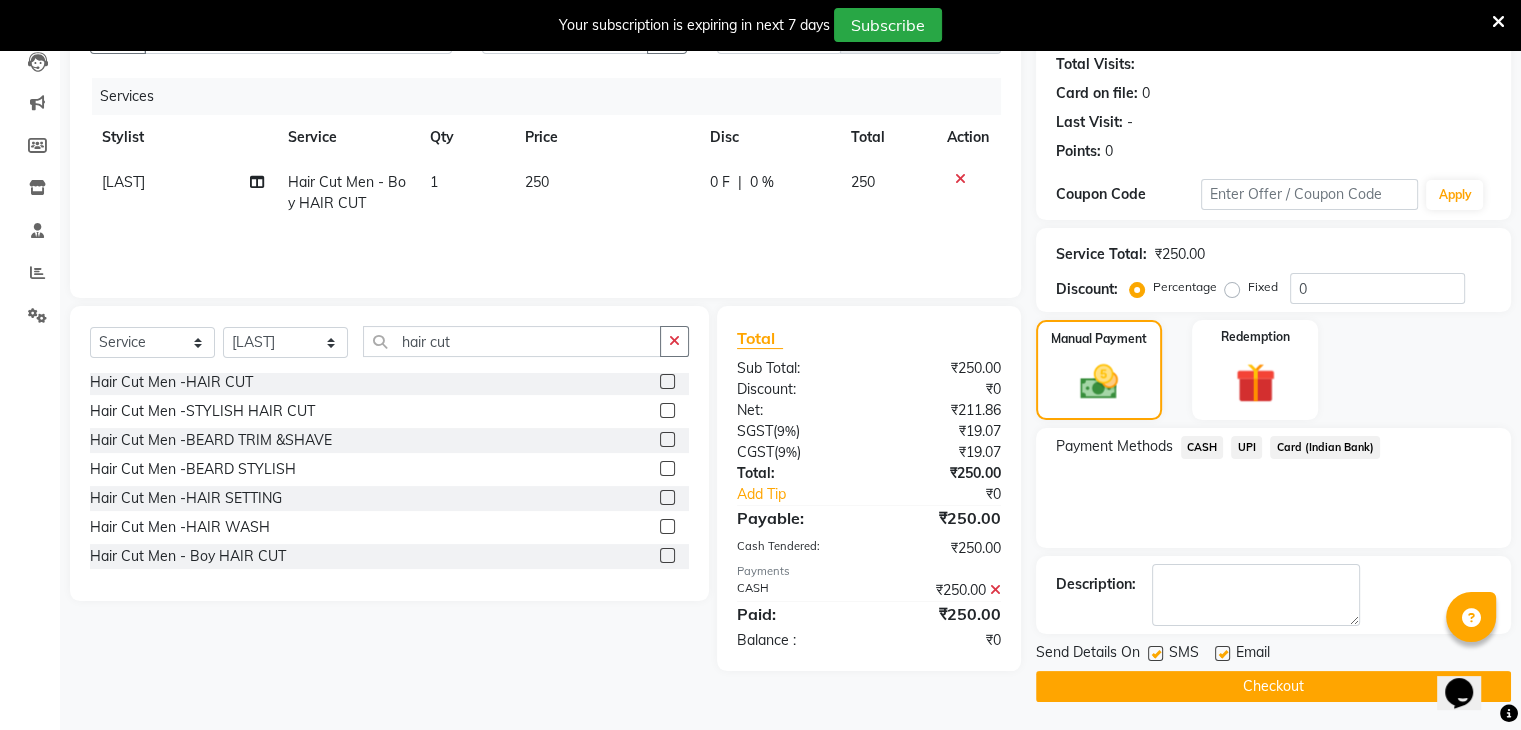 click on "Checkout" 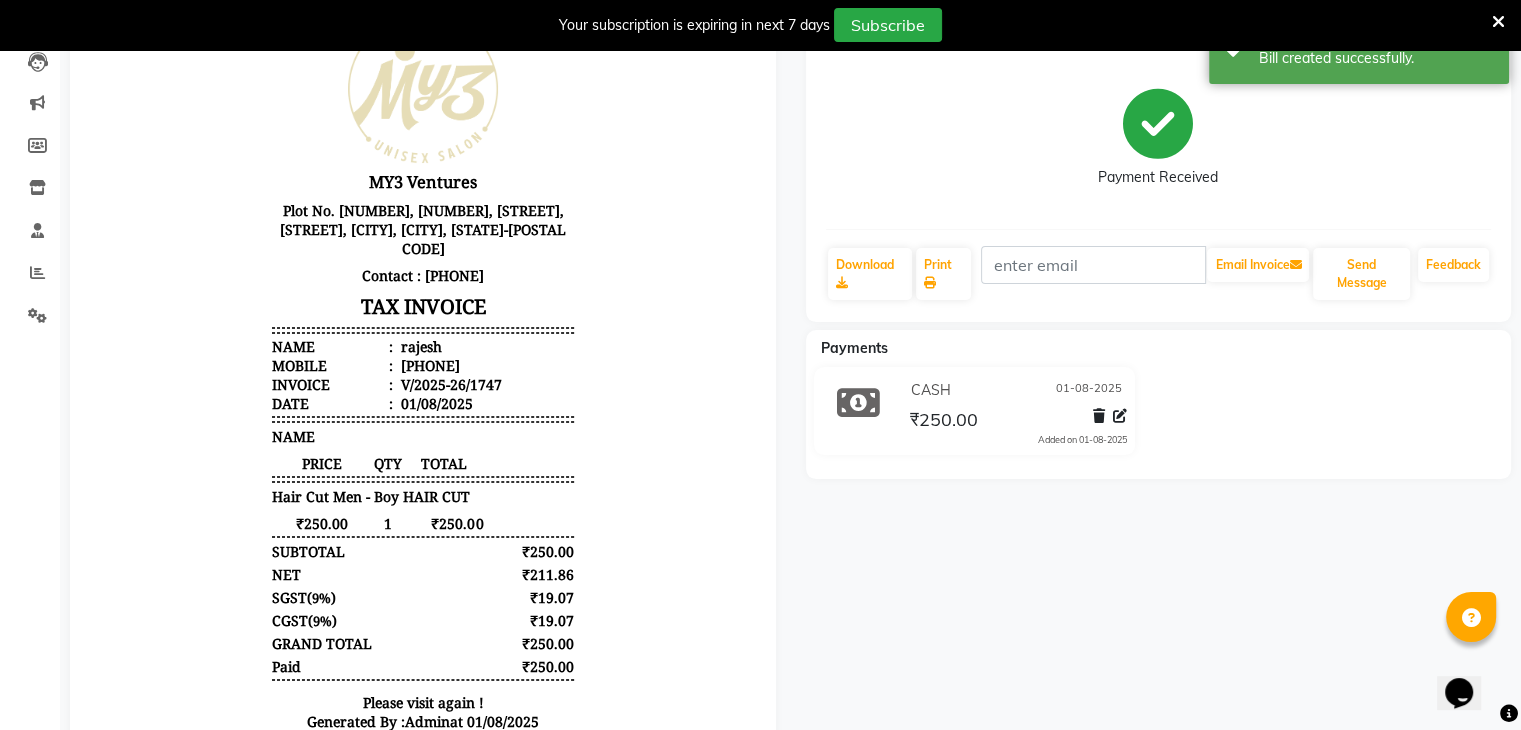 scroll, scrollTop: 0, scrollLeft: 0, axis: both 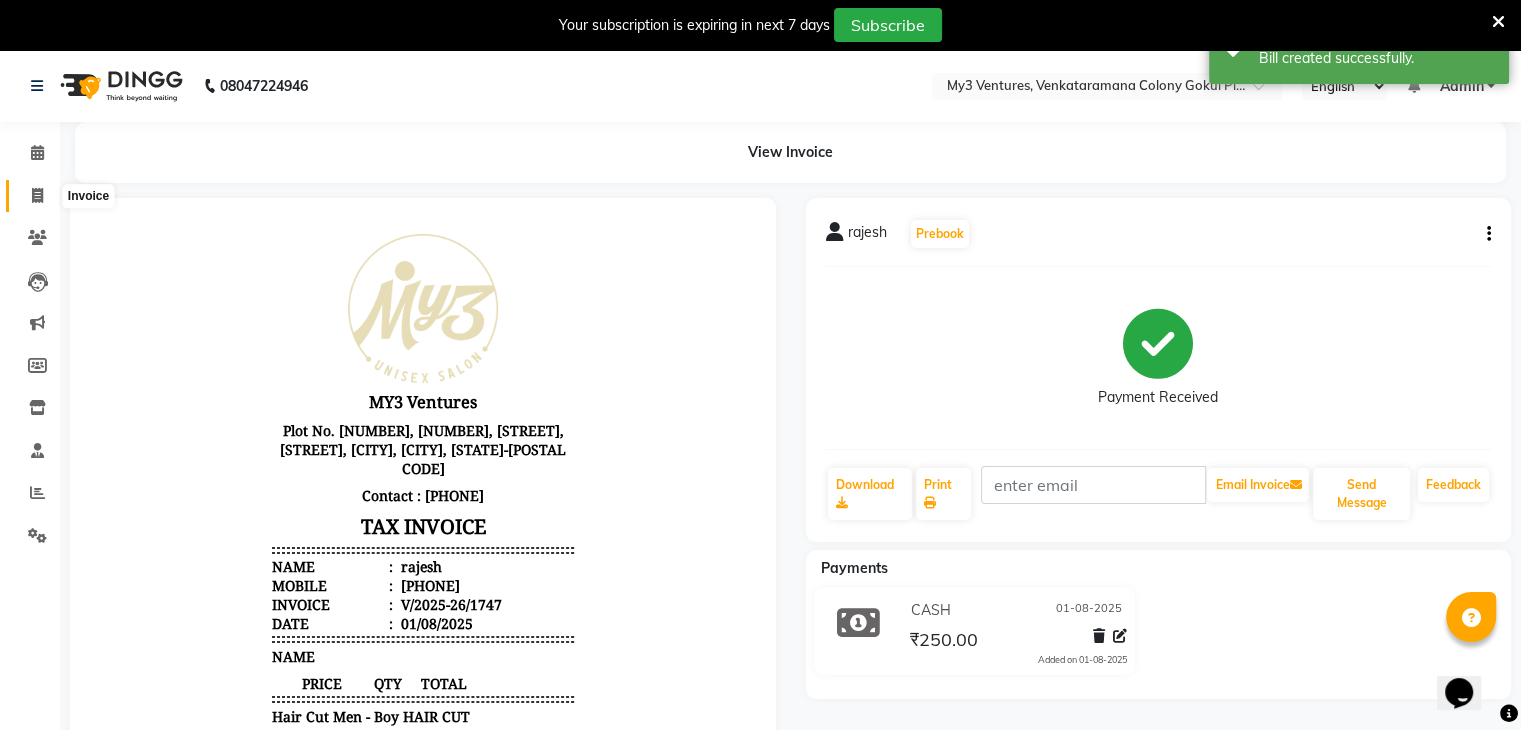 click 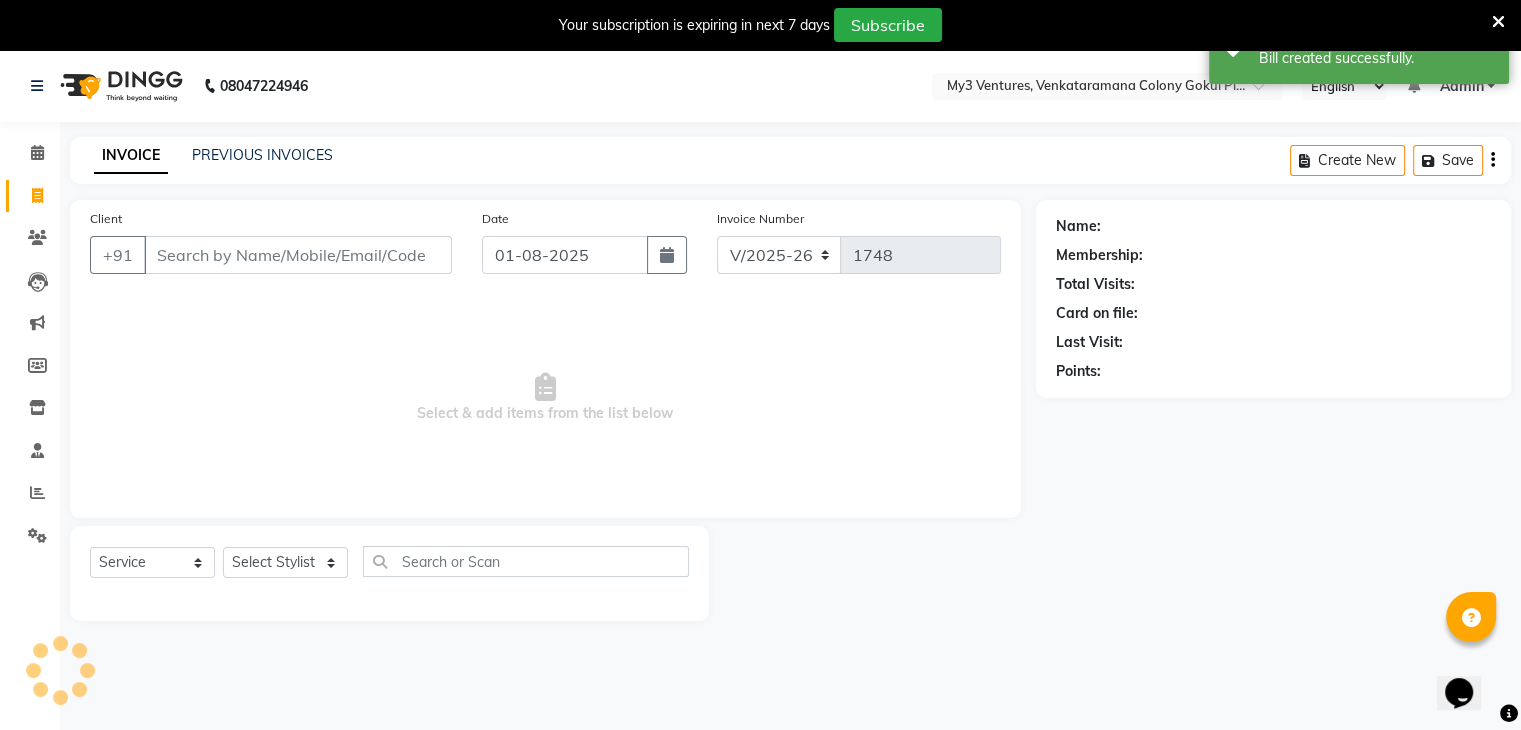 scroll, scrollTop: 50, scrollLeft: 0, axis: vertical 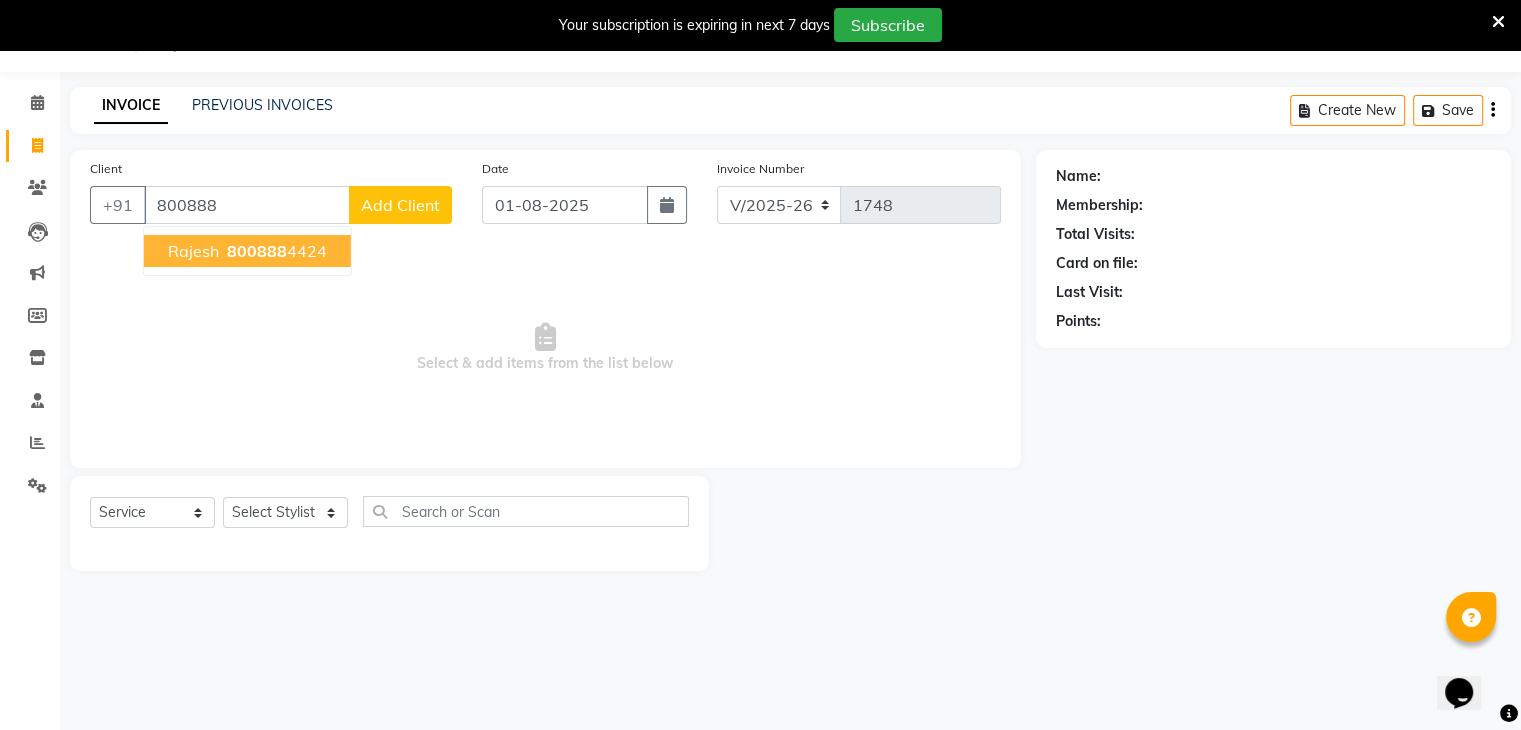 click on "rajesh" at bounding box center [193, 251] 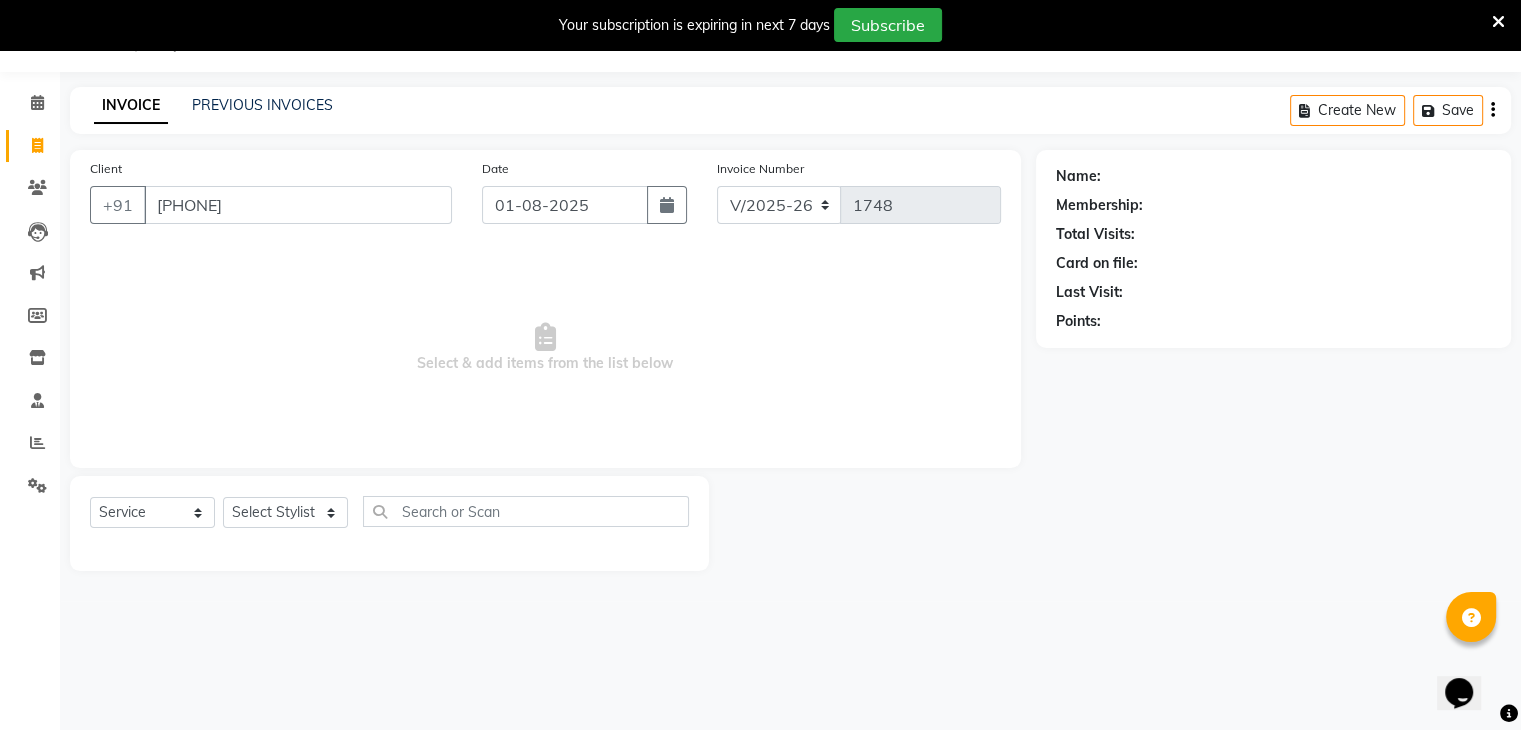 type on "[PHONE]" 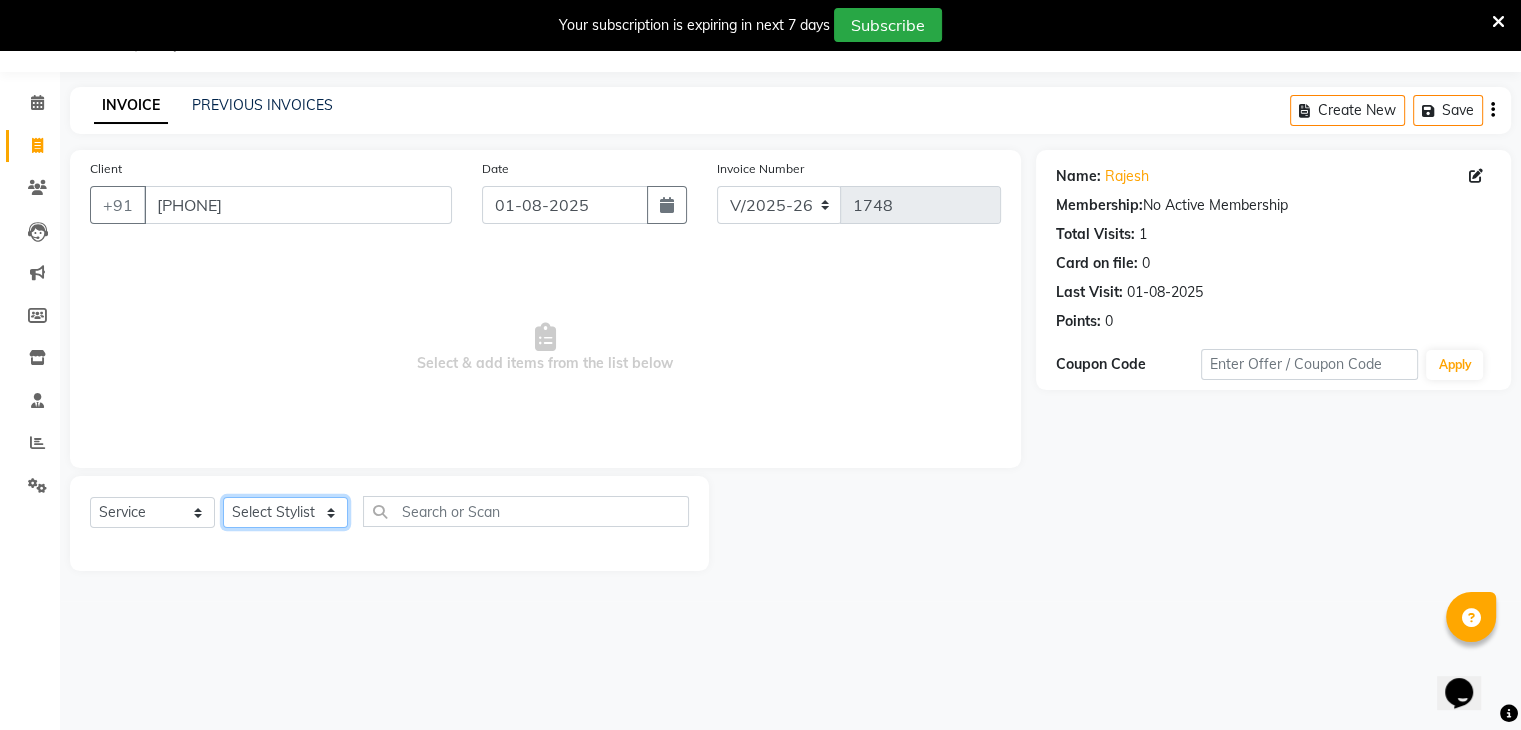 click on "Select Stylist [FIRST] [LAST] [FIRST] [LAST] [FIRST] [LAST] [FIRST] [LAST] [LAST] [LAST] [LAST]" 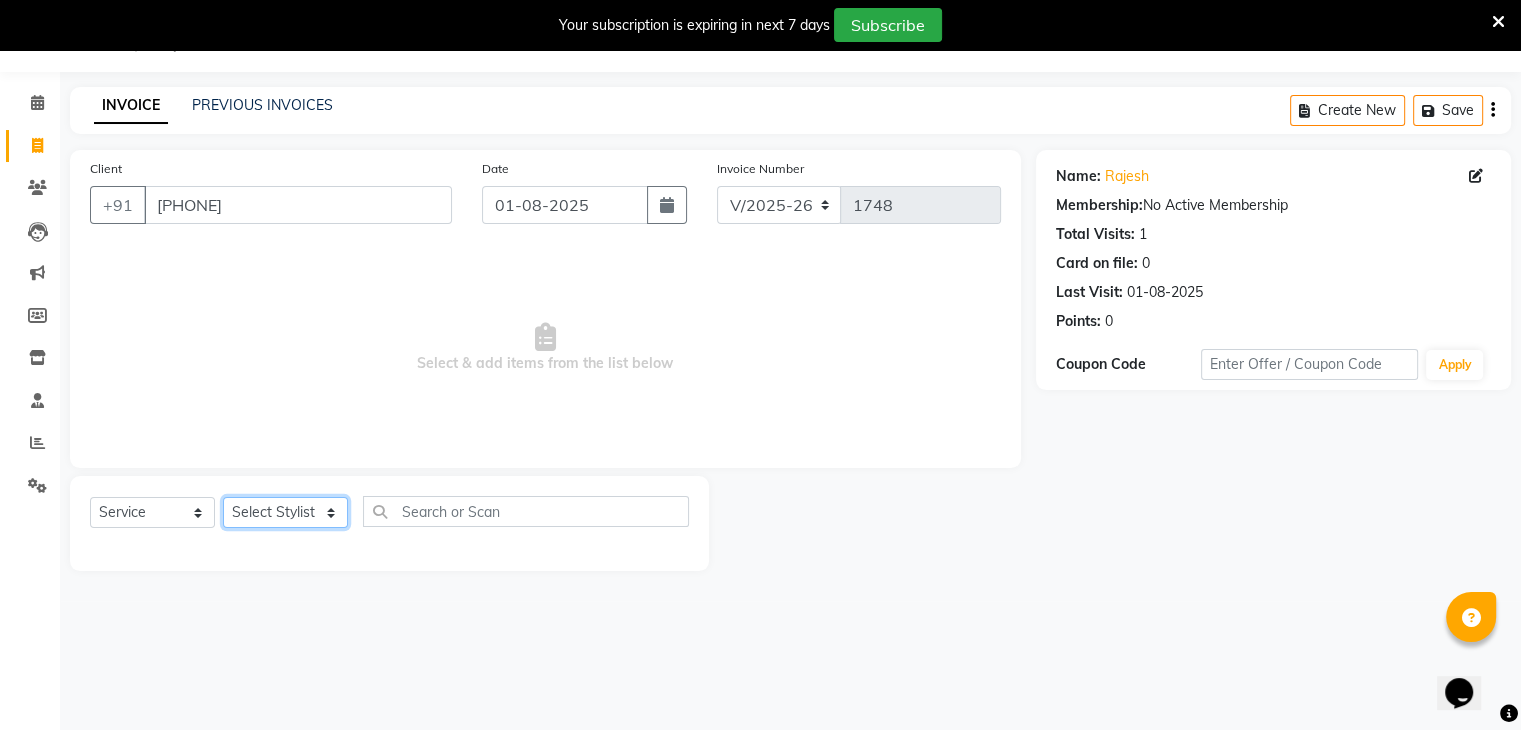select on "85425" 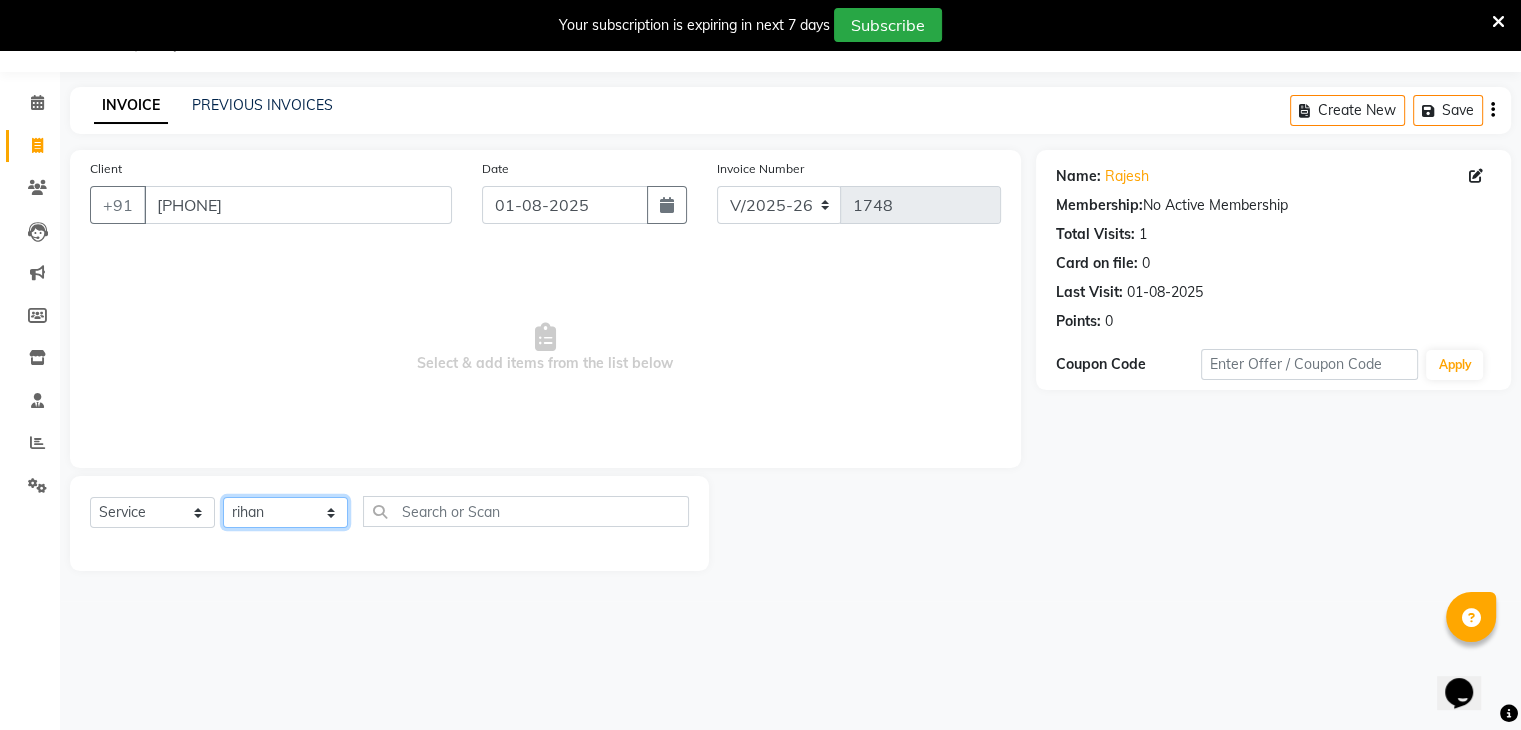 click on "Select Stylist [FIRST] [LAST] [FIRST] [LAST] [FIRST] [LAST] [FIRST] [LAST] [LAST] [LAST] [LAST]" 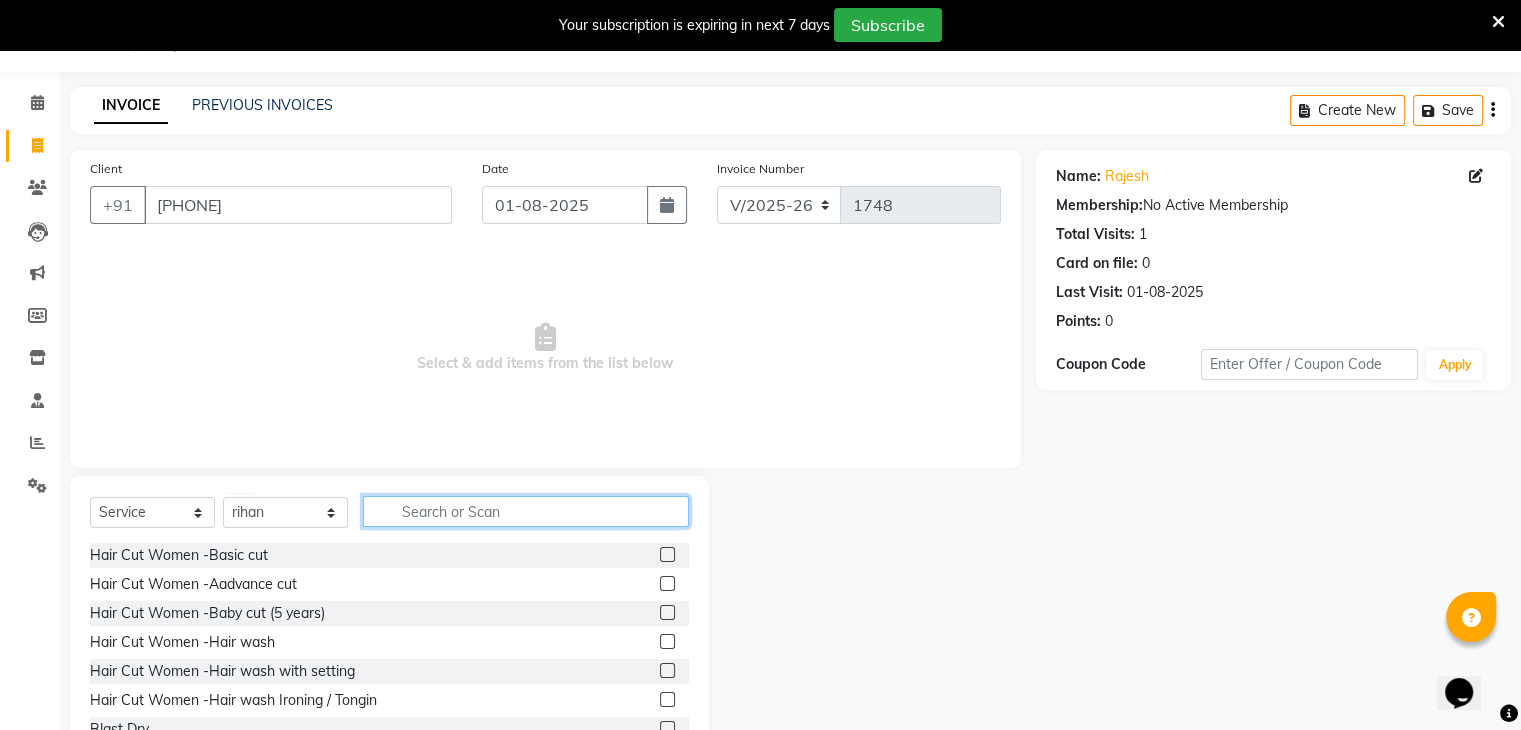 click 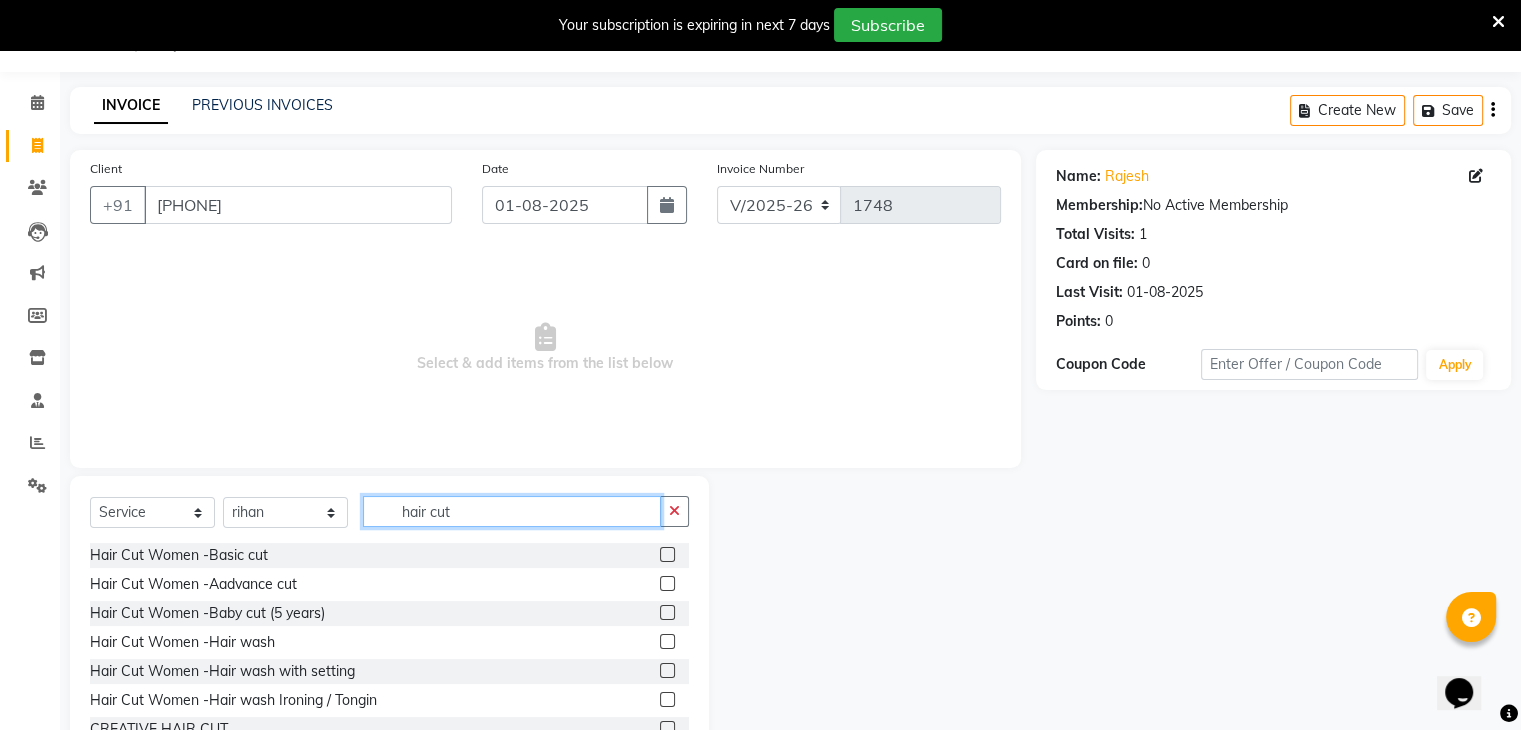 scroll, scrollTop: 235, scrollLeft: 0, axis: vertical 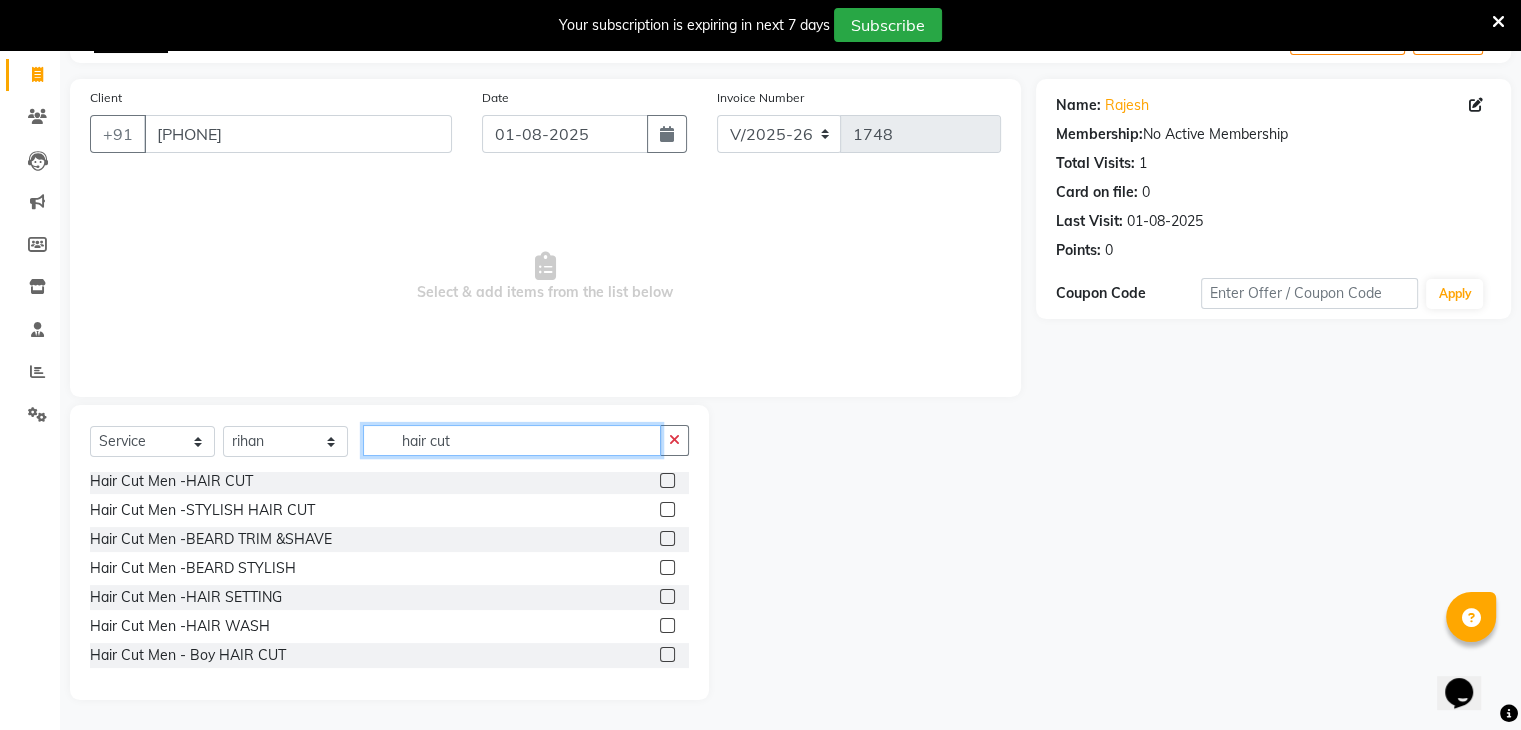 type on "hair cut" 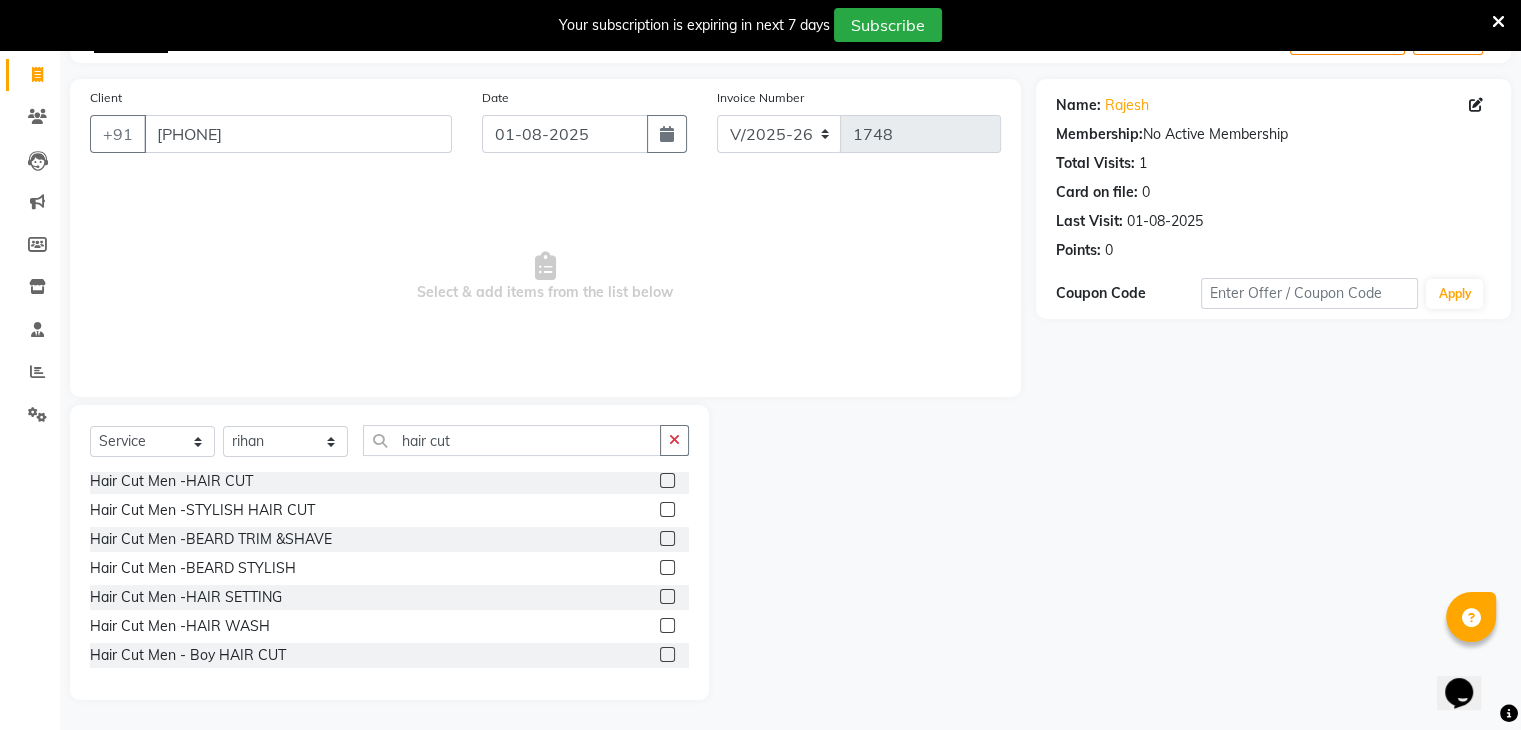 click 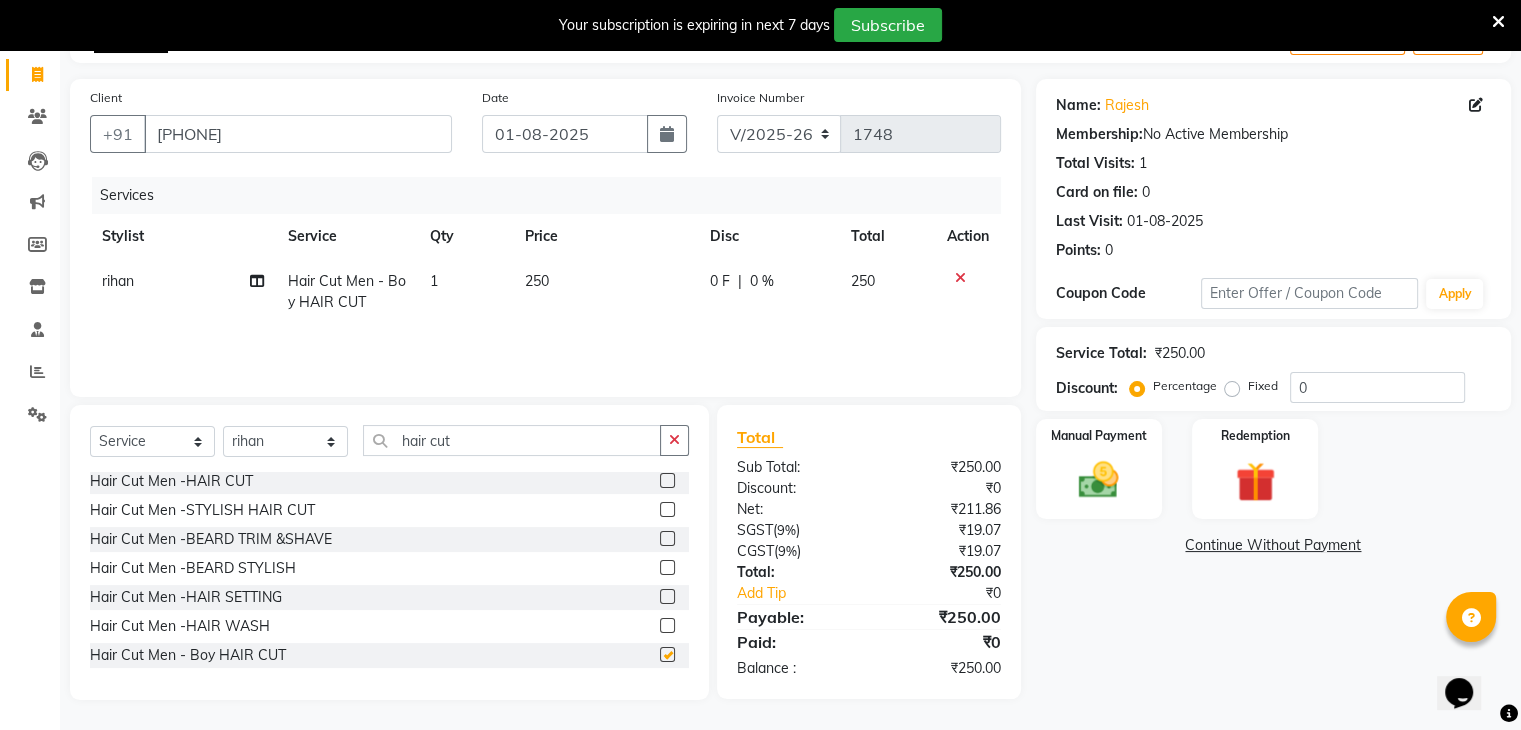 checkbox on "false" 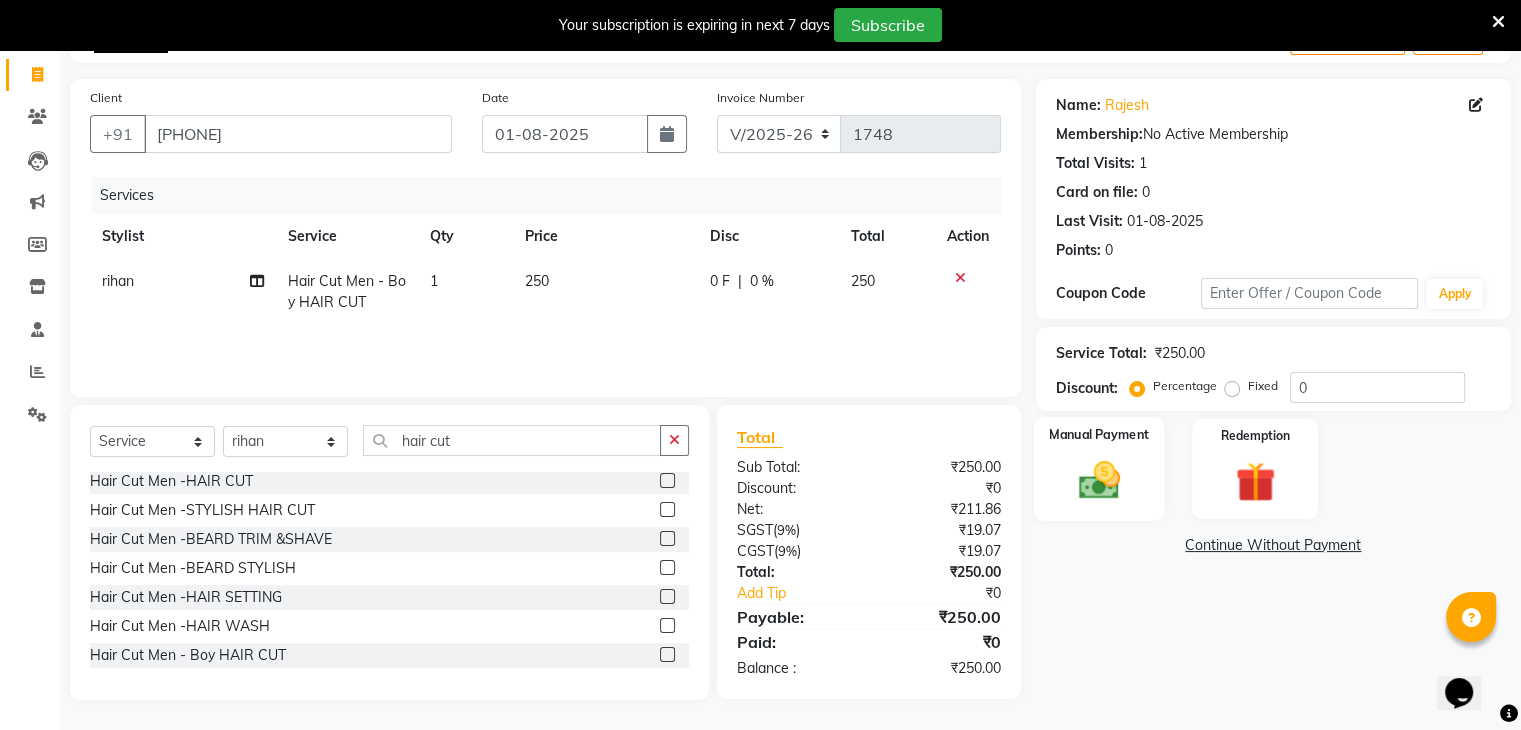 click on "Manual Payment" 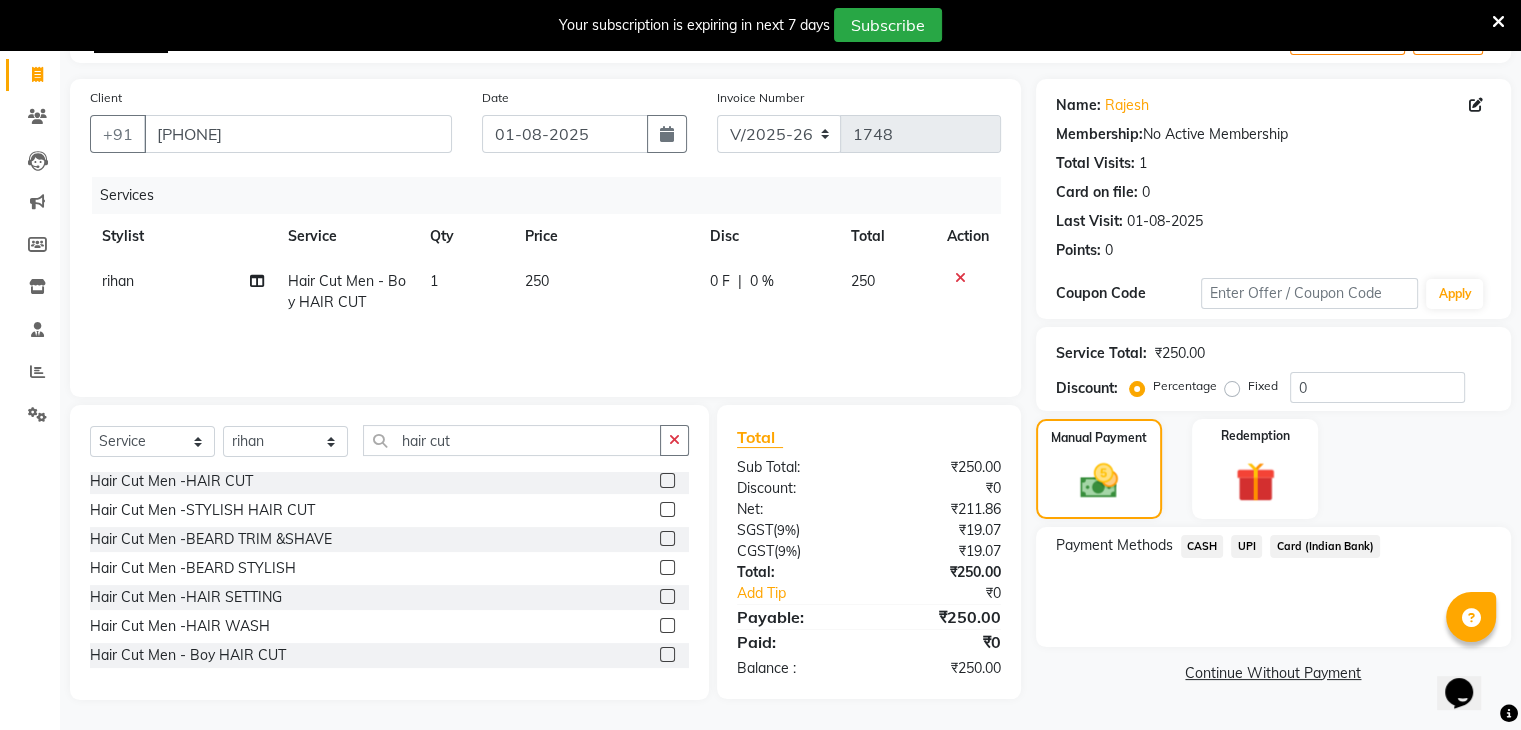 click on "CASH" 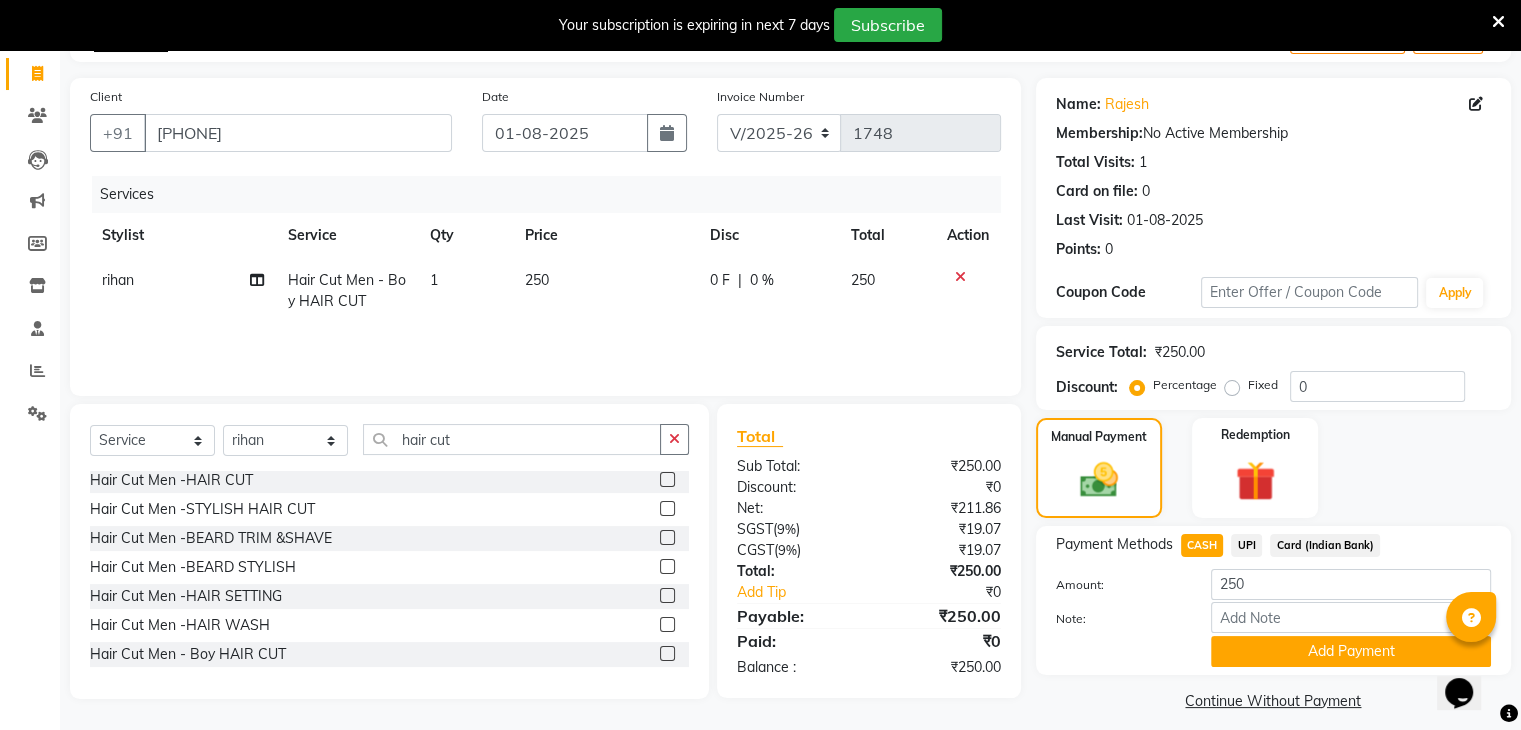 scroll, scrollTop: 140, scrollLeft: 0, axis: vertical 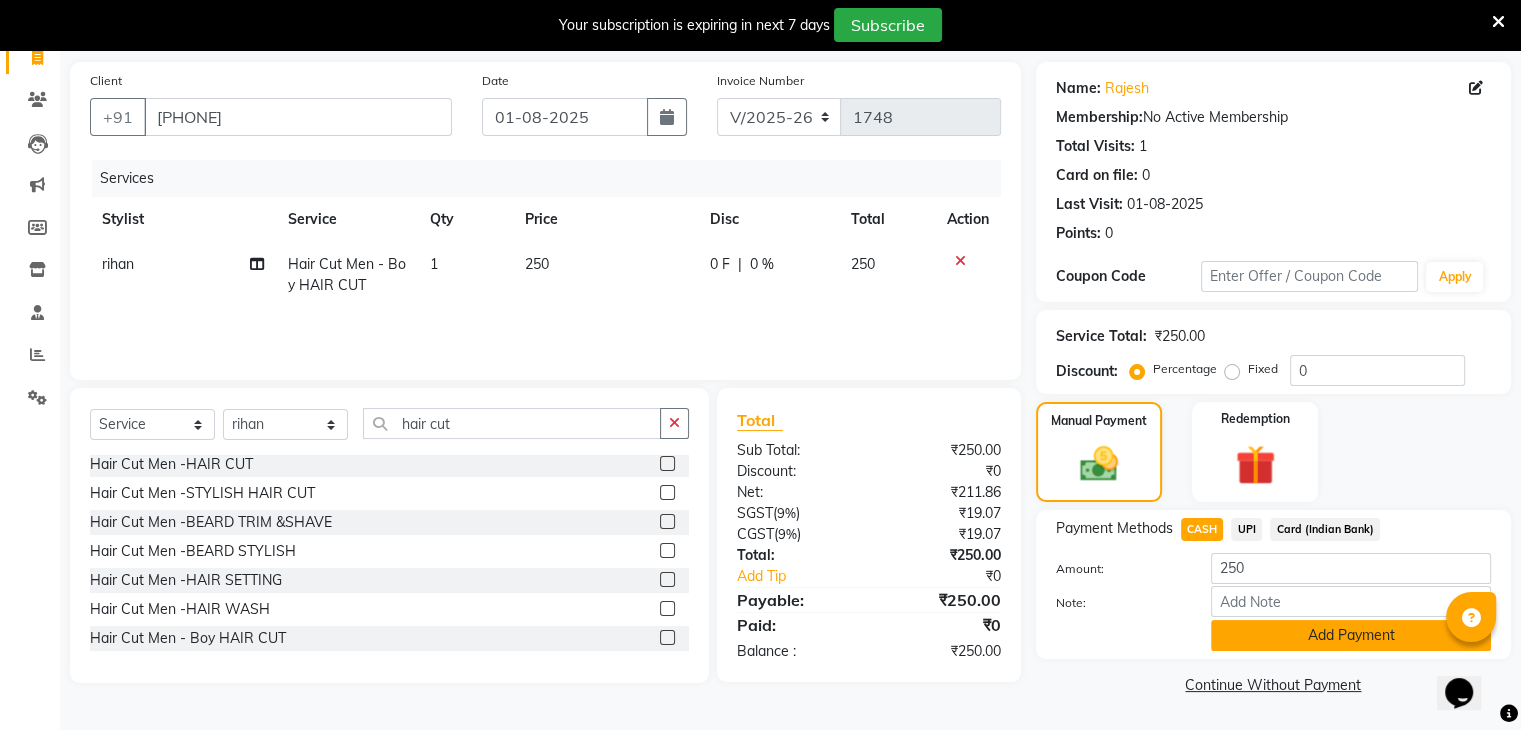 click on "Add Payment" 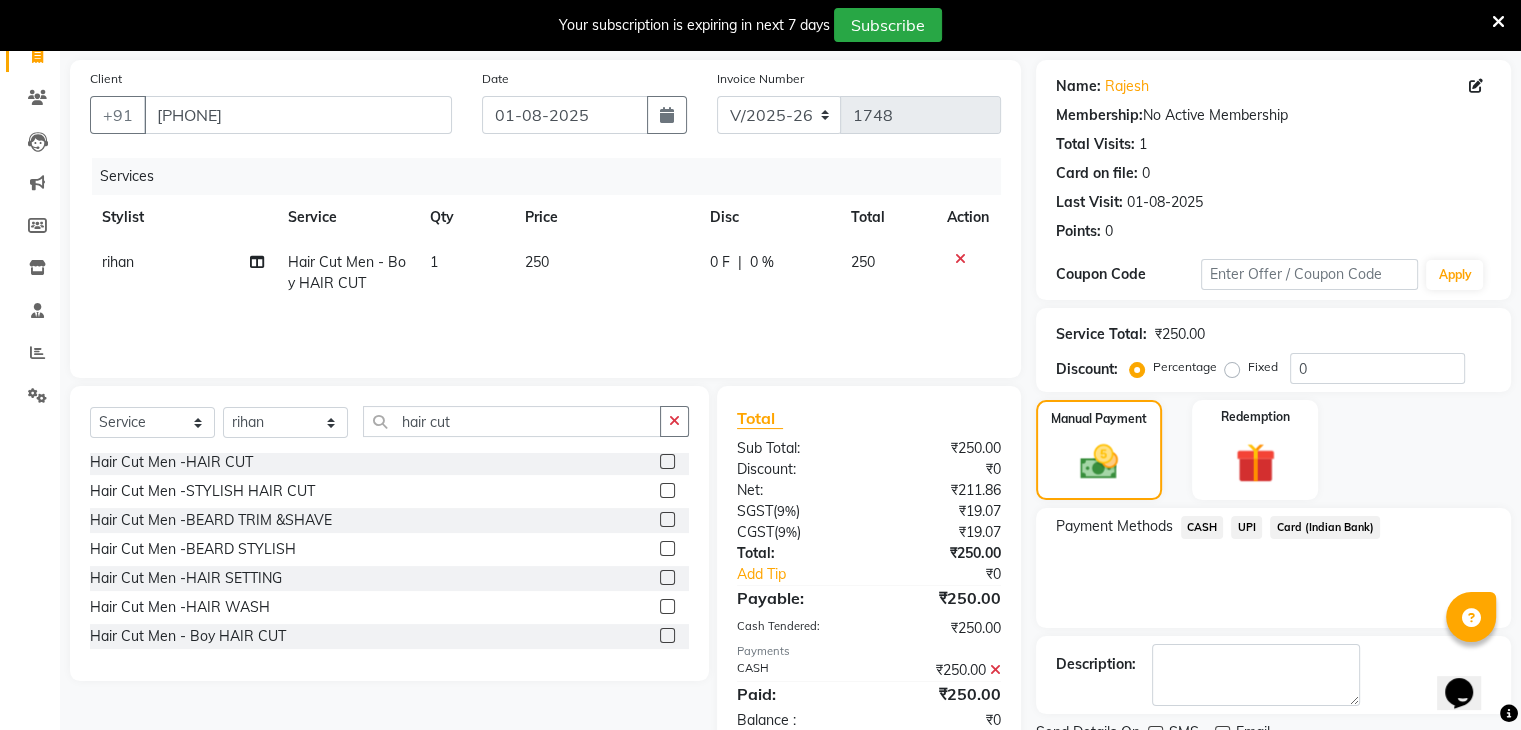 scroll, scrollTop: 220, scrollLeft: 0, axis: vertical 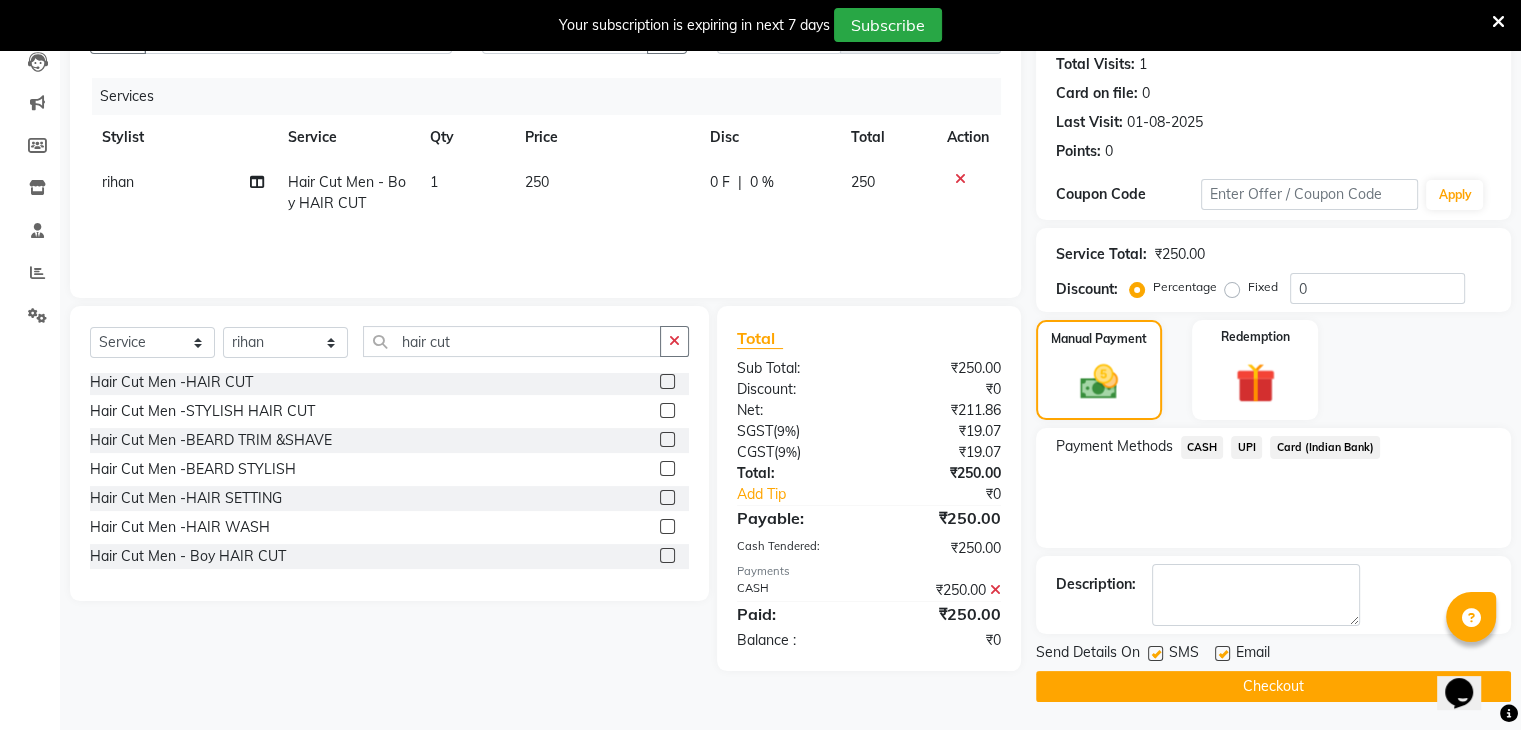 click on "Checkout" 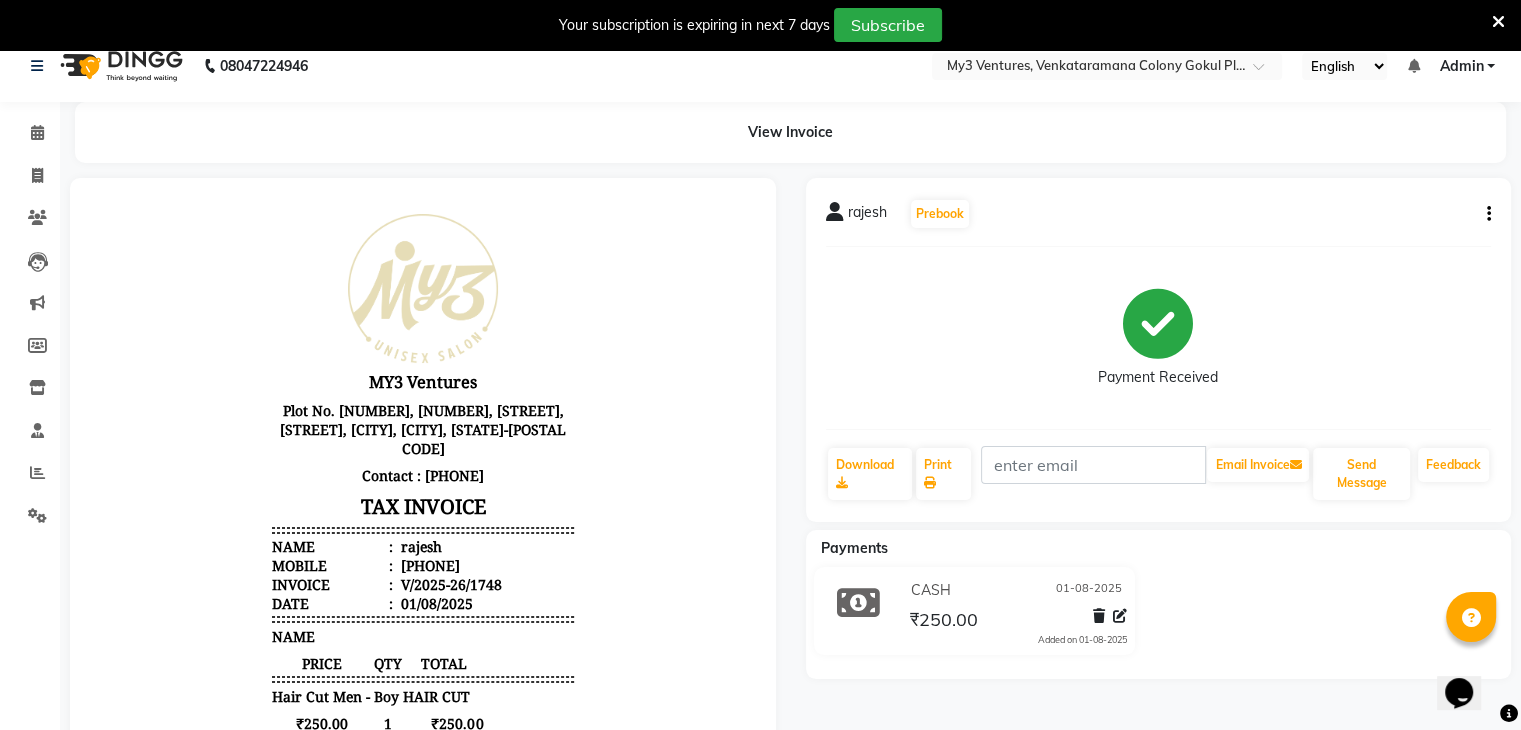 scroll, scrollTop: 0, scrollLeft: 0, axis: both 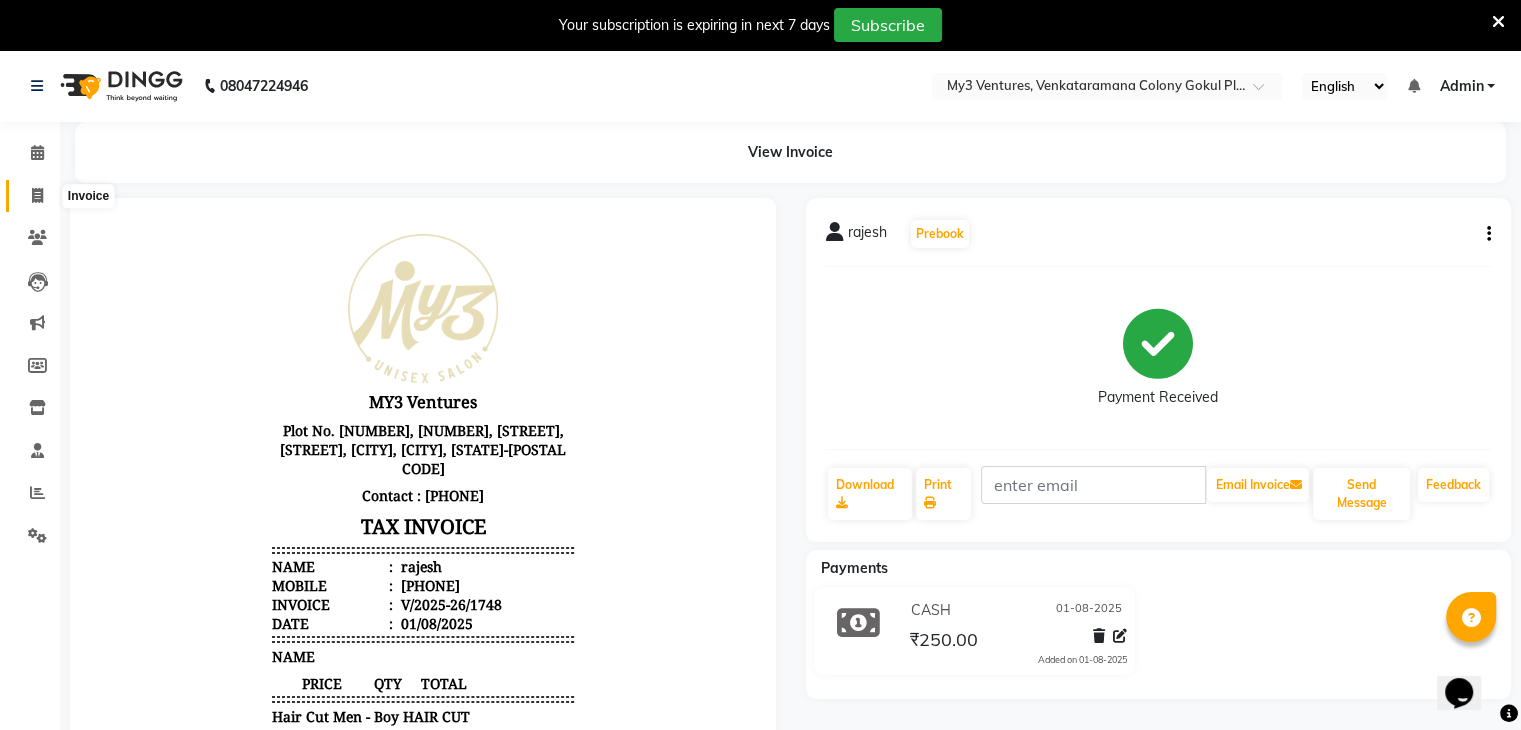 click 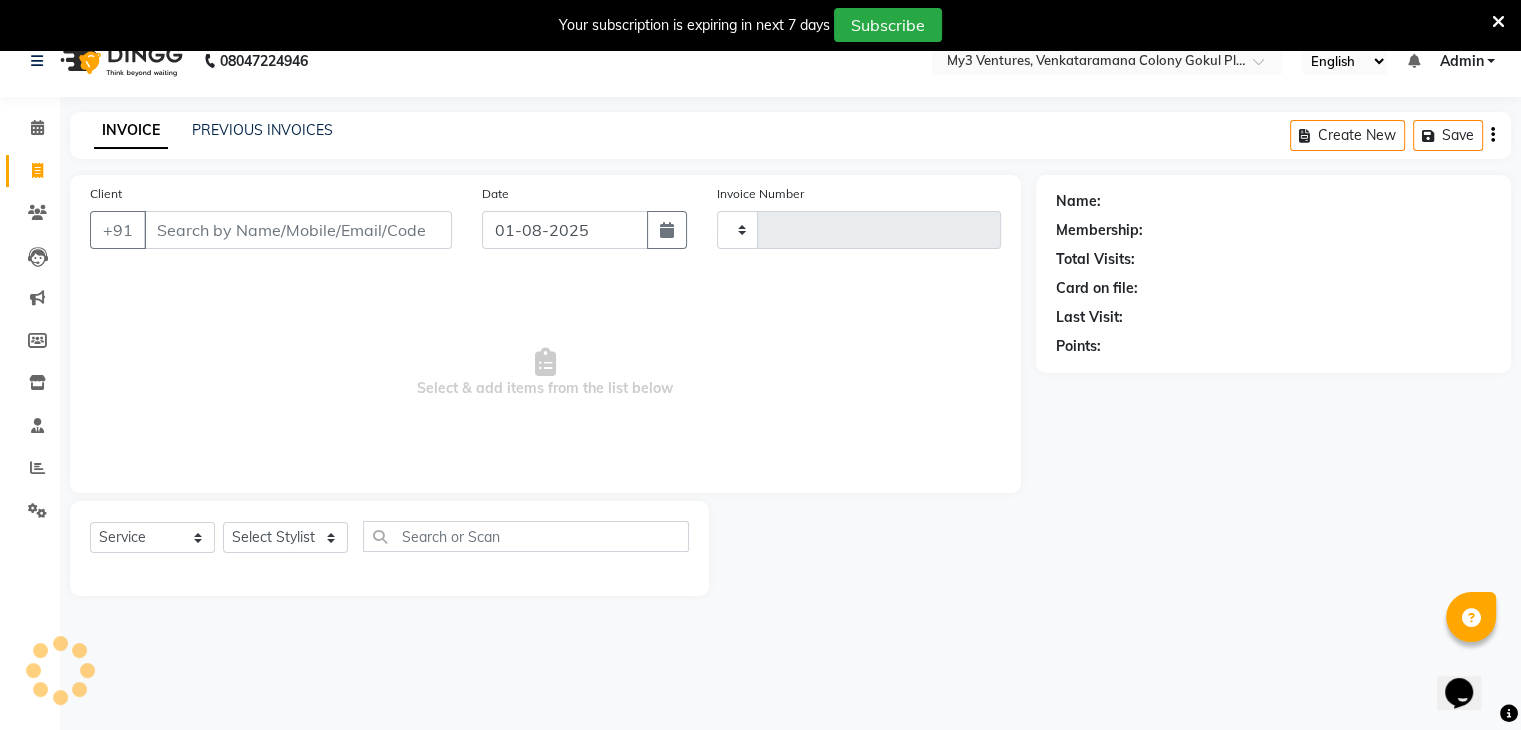 type on "1749" 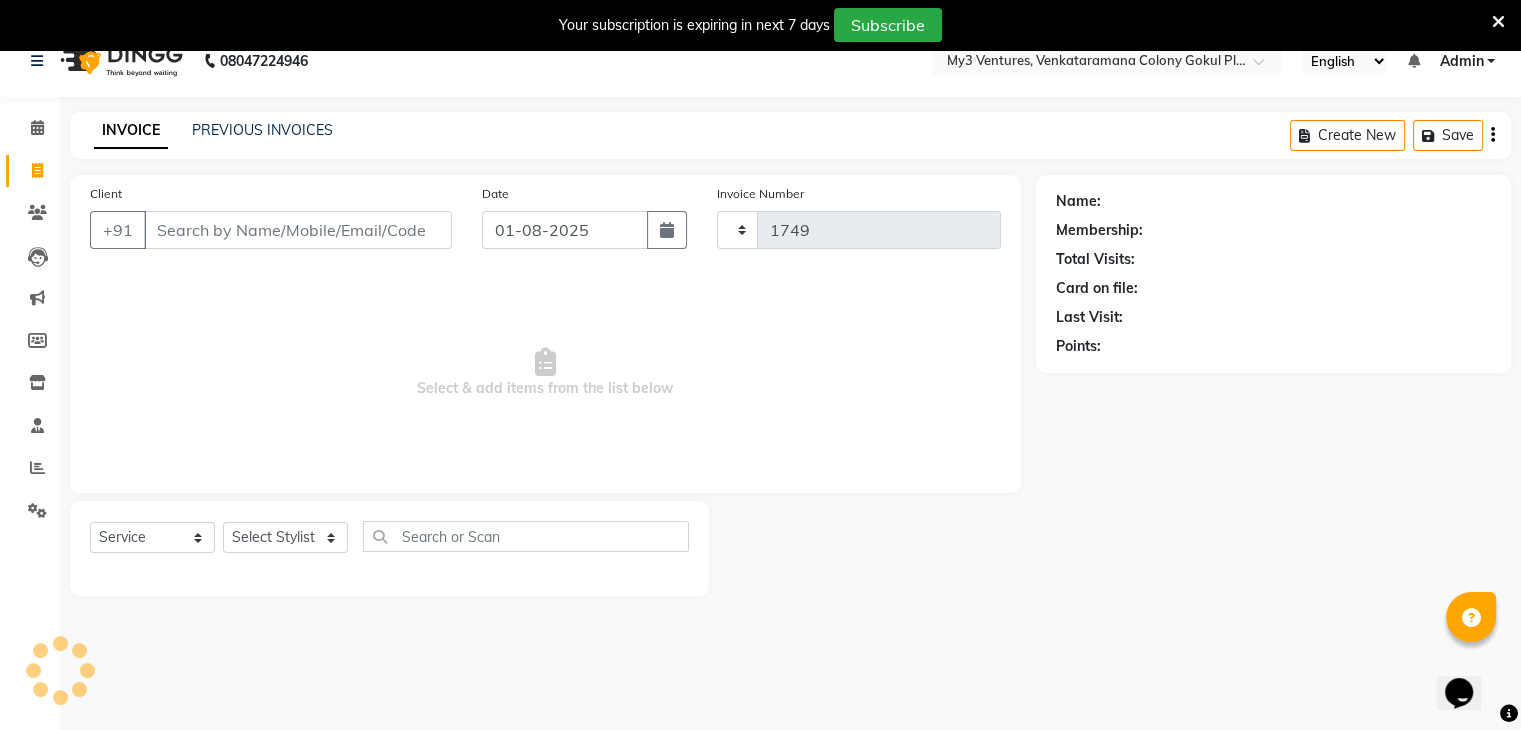 select on "6707" 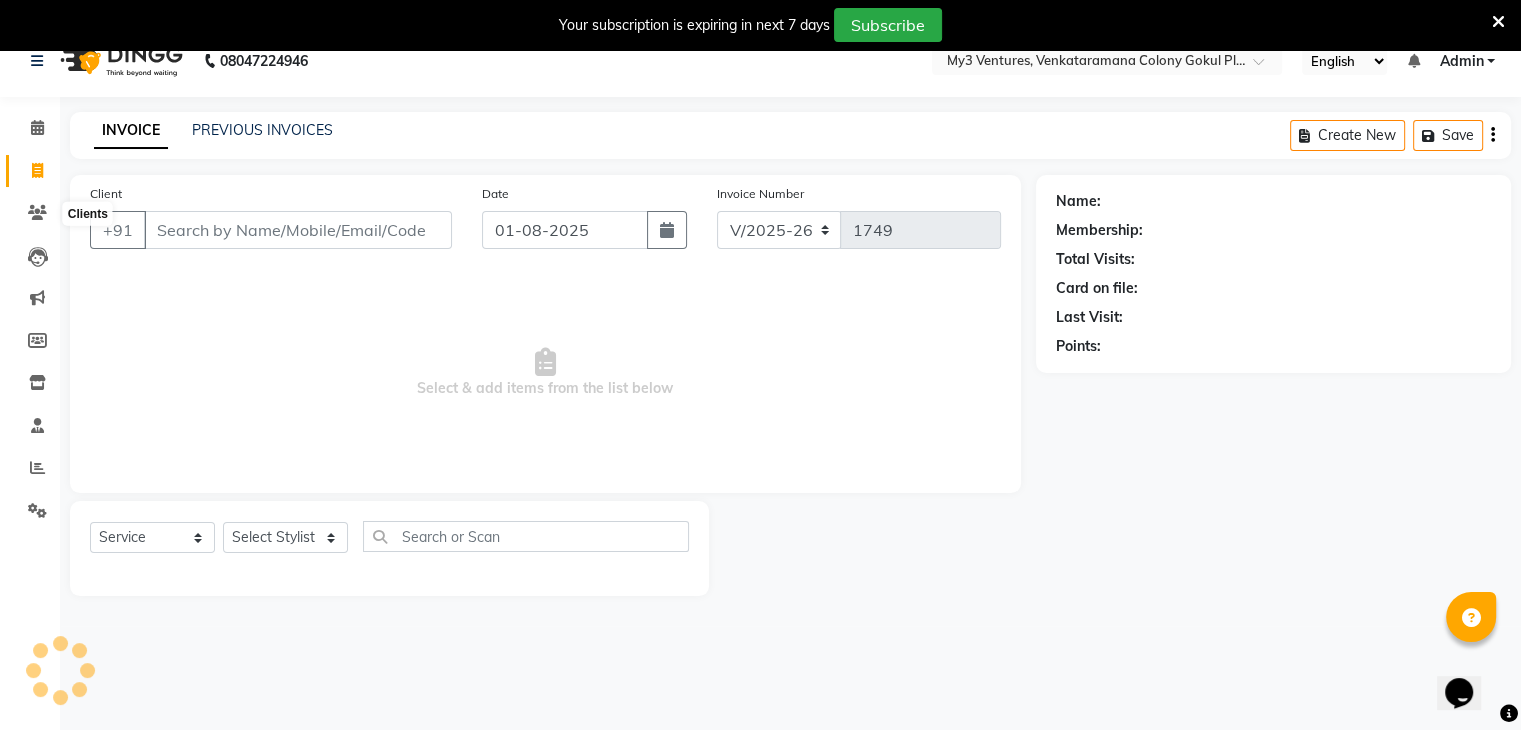 scroll, scrollTop: 50, scrollLeft: 0, axis: vertical 